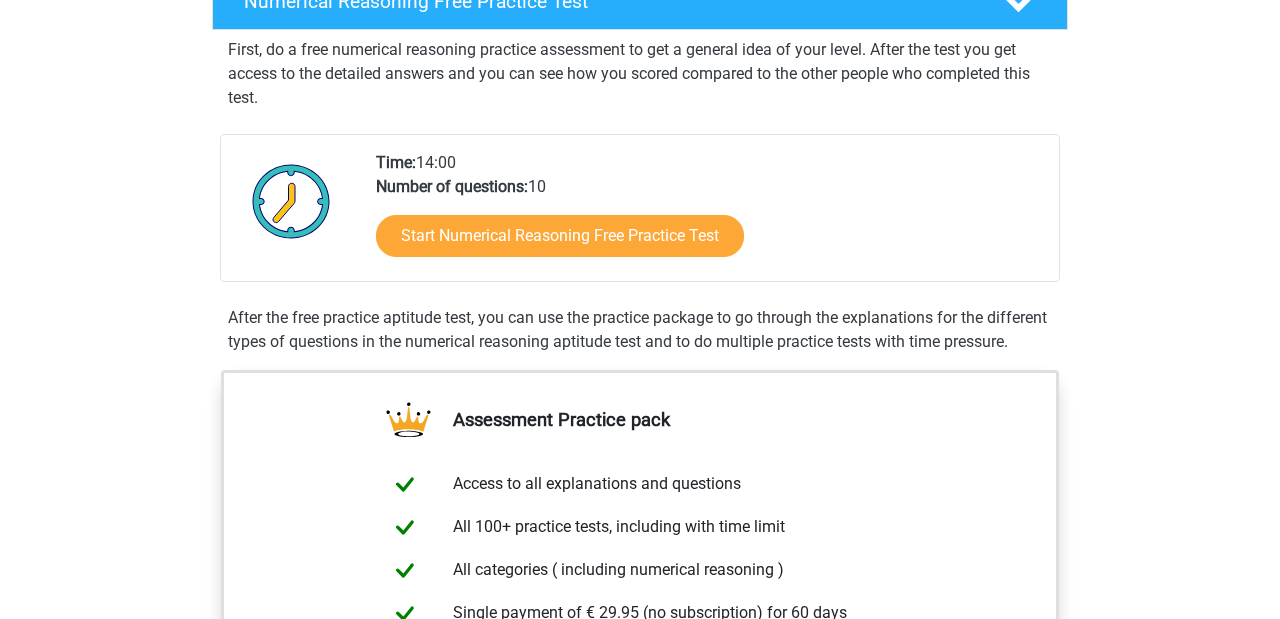 scroll, scrollTop: 360, scrollLeft: 0, axis: vertical 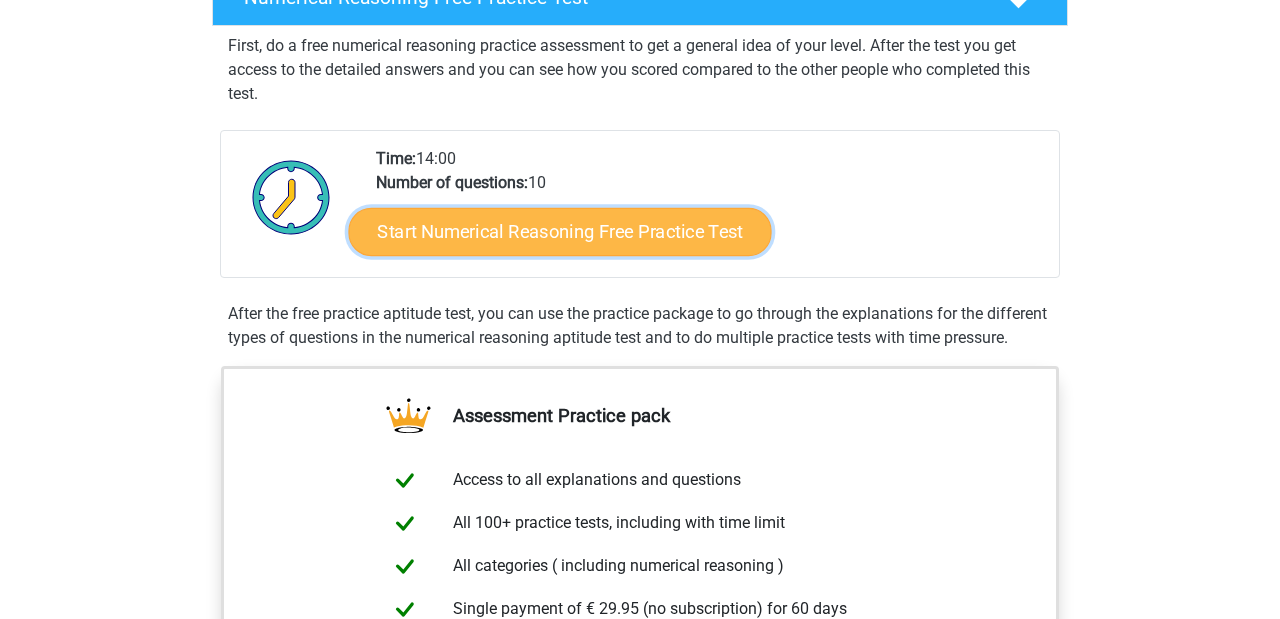 click on "Start Numerical Reasoning
Free Practice Test" at bounding box center (560, 231) 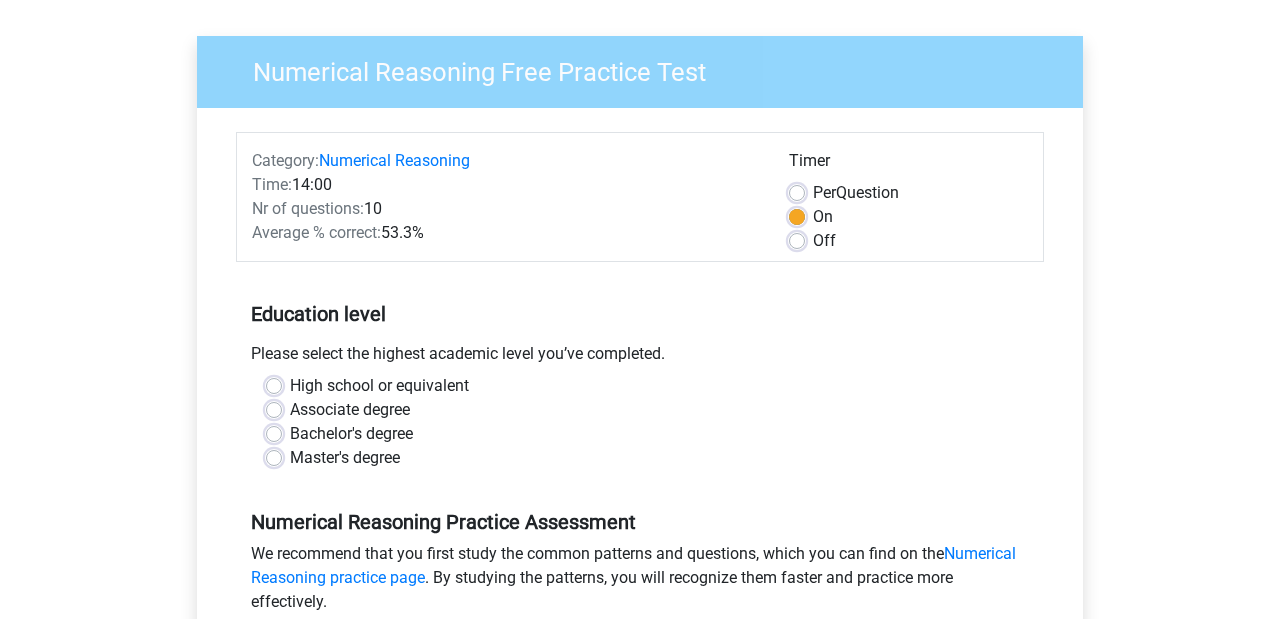 scroll, scrollTop: 125, scrollLeft: 0, axis: vertical 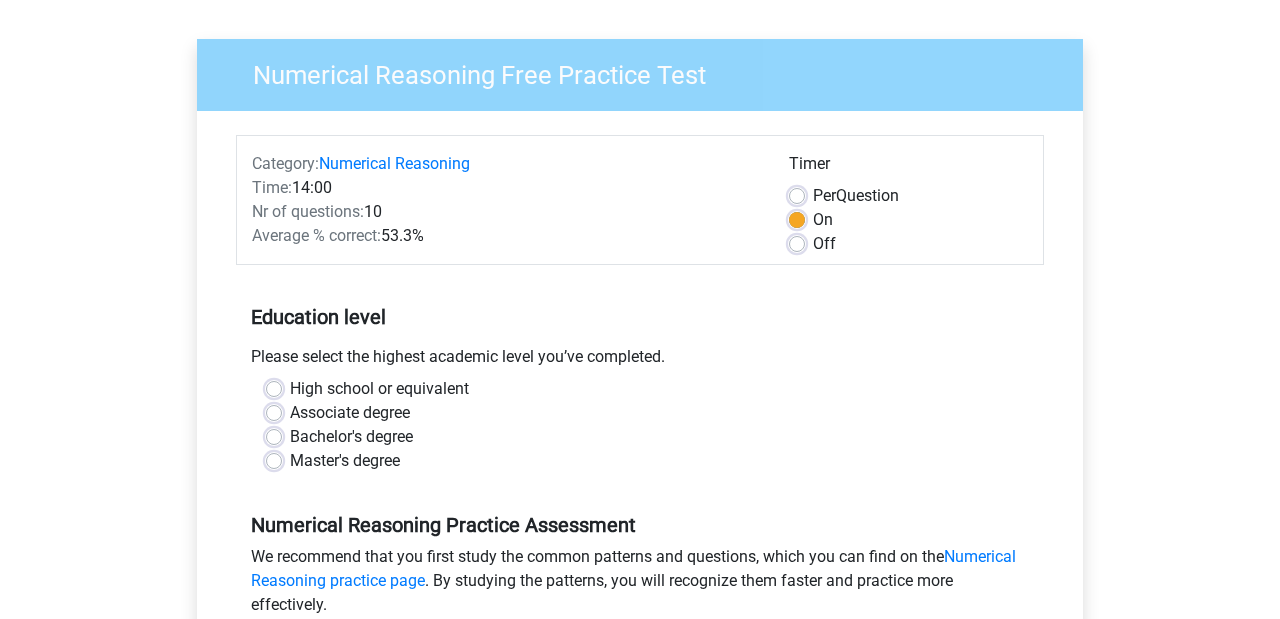 click on "Master's degree" at bounding box center (345, 461) 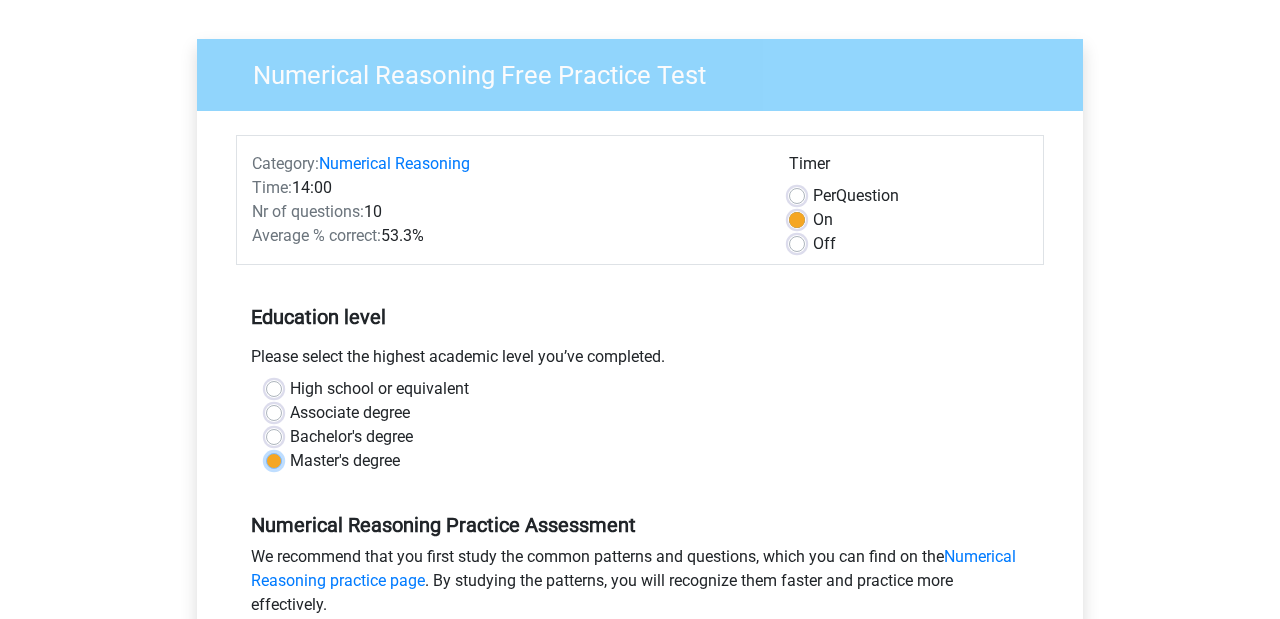 click on "Master's degree" at bounding box center (274, 459) 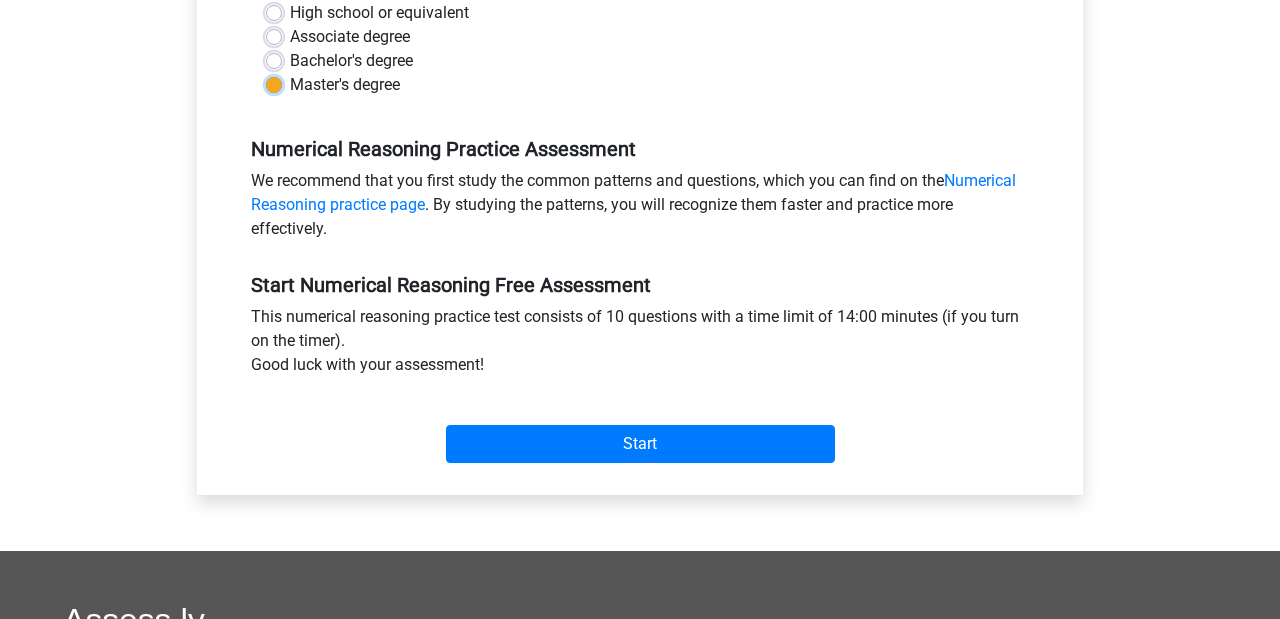 scroll, scrollTop: 503, scrollLeft: 0, axis: vertical 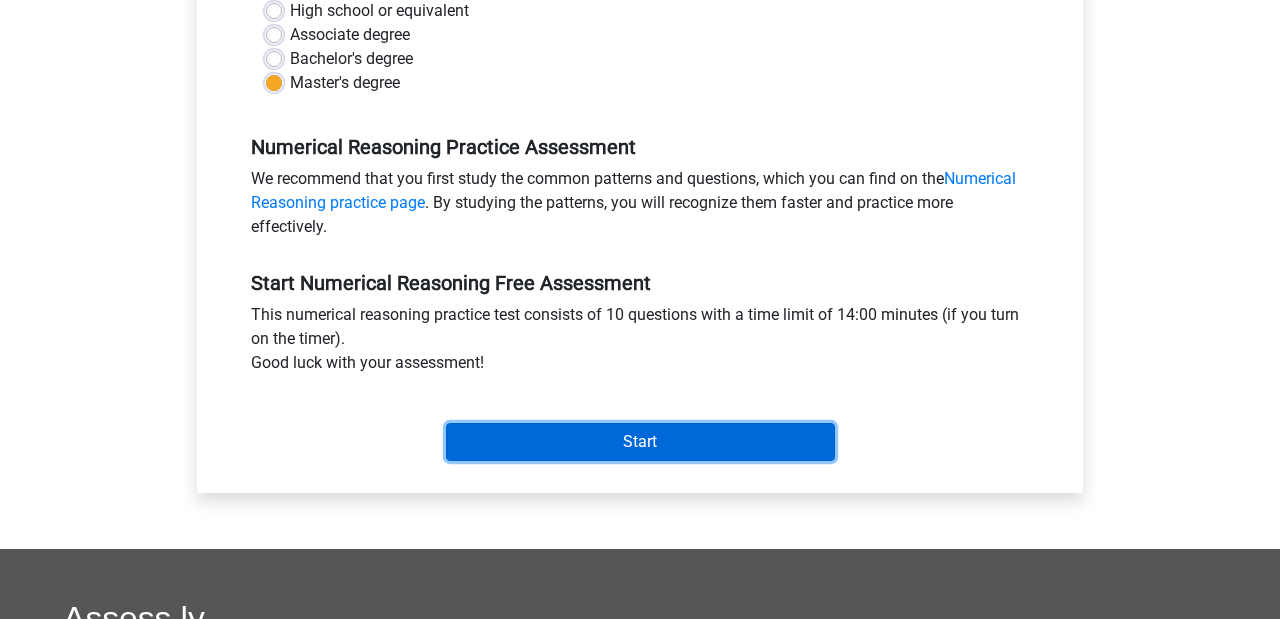 click on "Start" at bounding box center (640, 442) 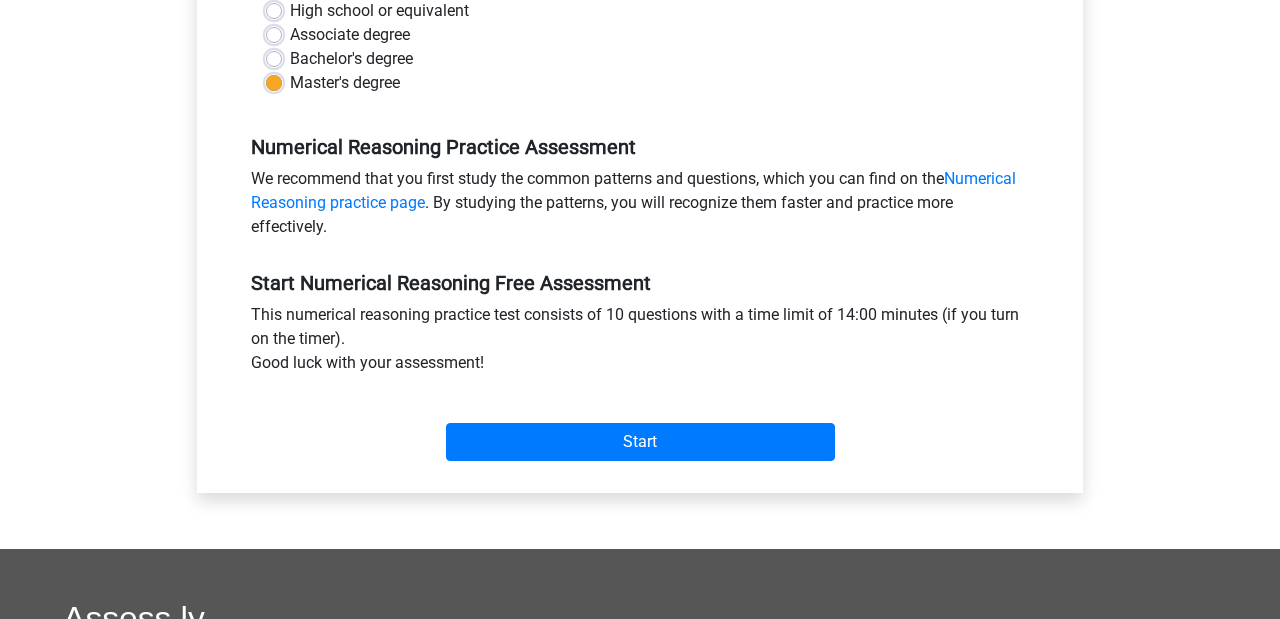click on "Start
Numerical Reasoning
Free Assessment" at bounding box center [640, 283] 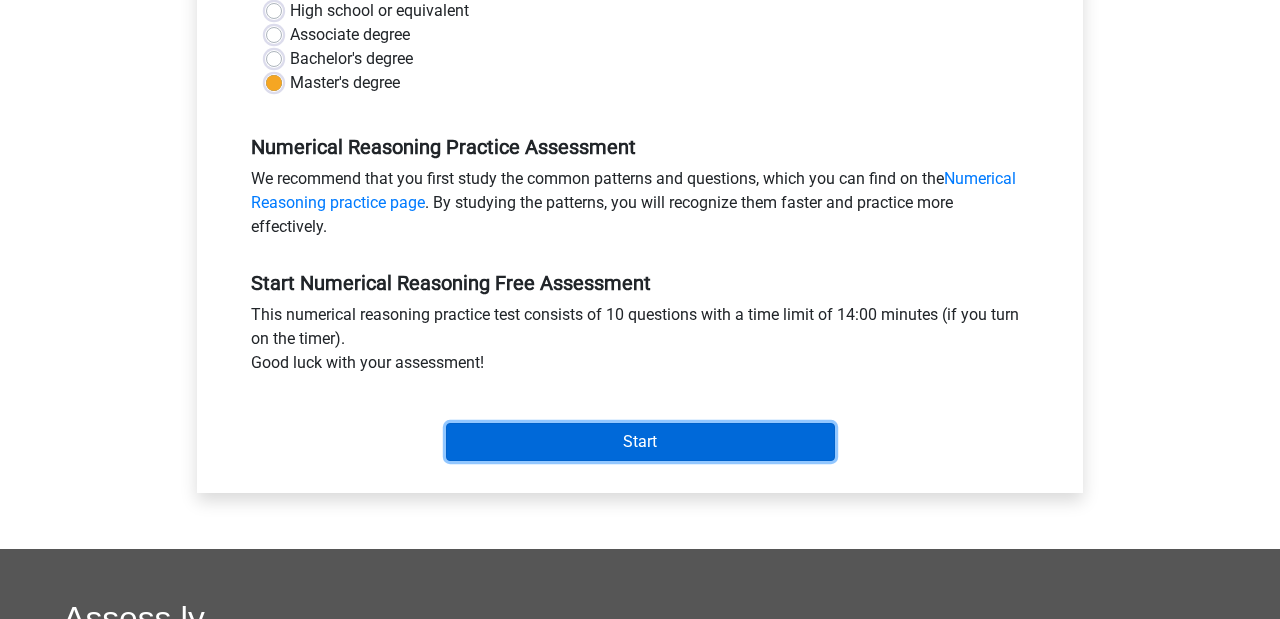 click on "Start" at bounding box center (640, 442) 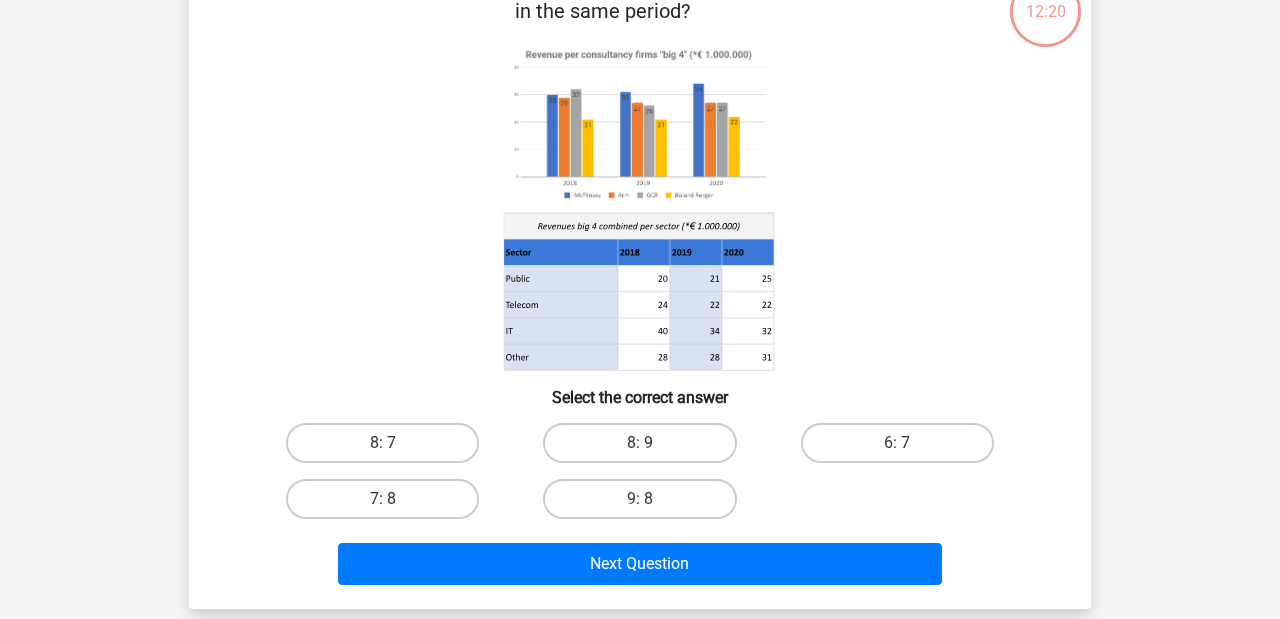 scroll, scrollTop: 146, scrollLeft: 0, axis: vertical 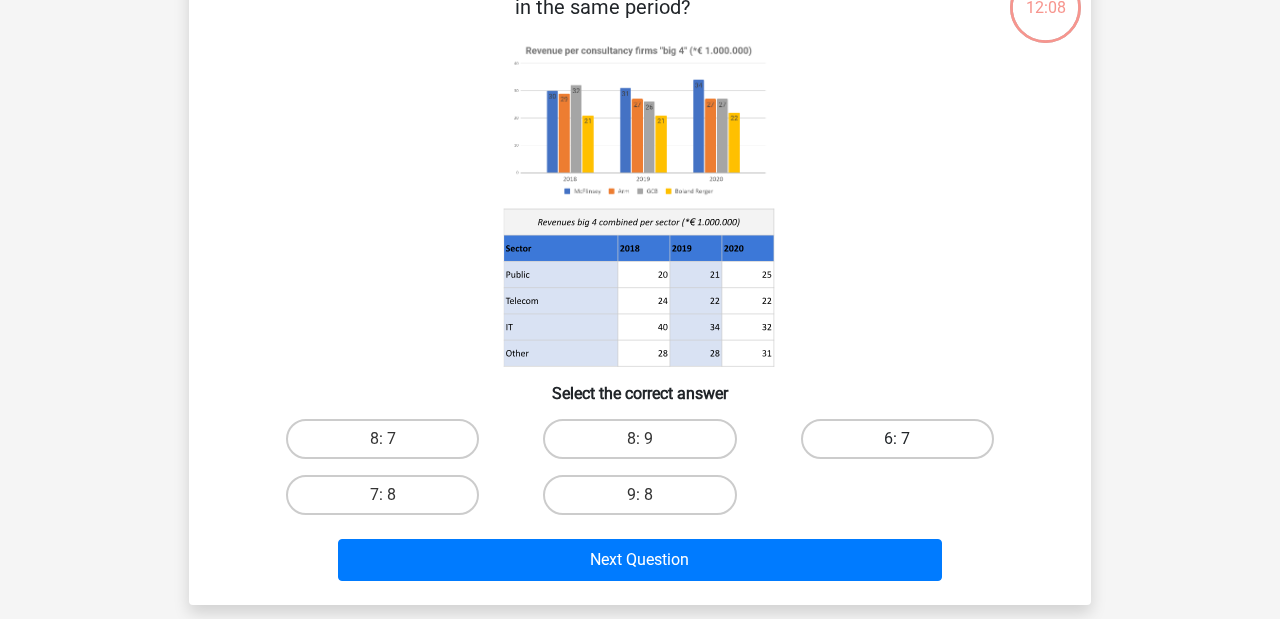 click on "6: 7" at bounding box center (897, 439) 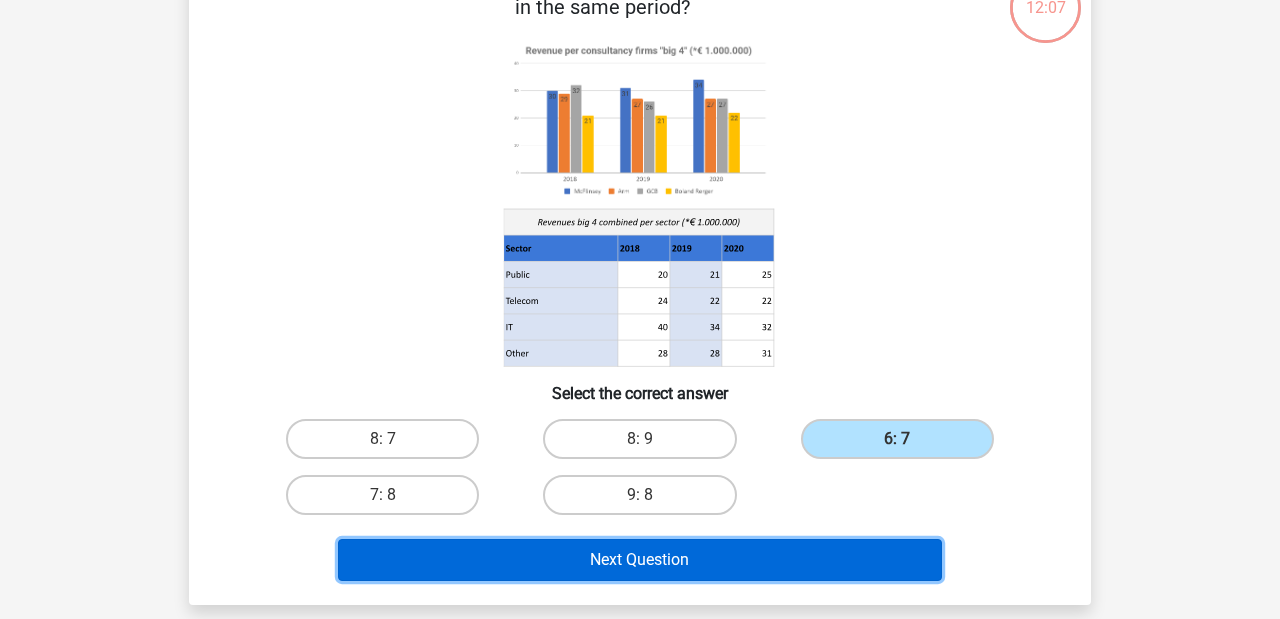 click on "Next Question" at bounding box center (640, 560) 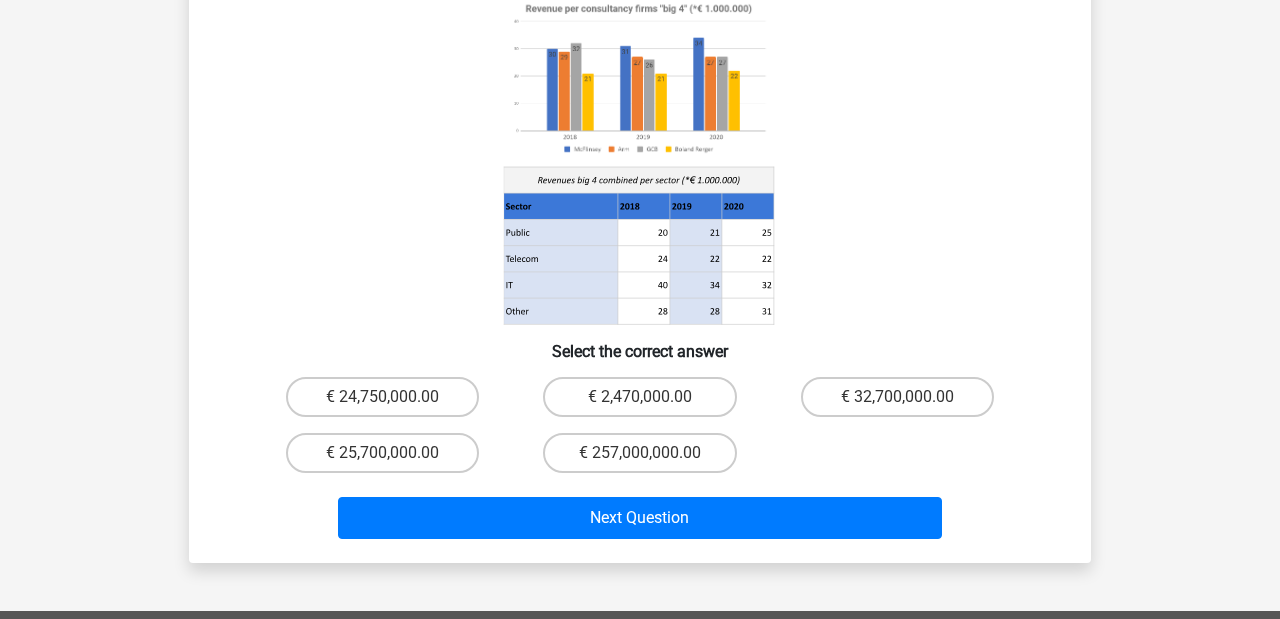 scroll, scrollTop: 225, scrollLeft: 0, axis: vertical 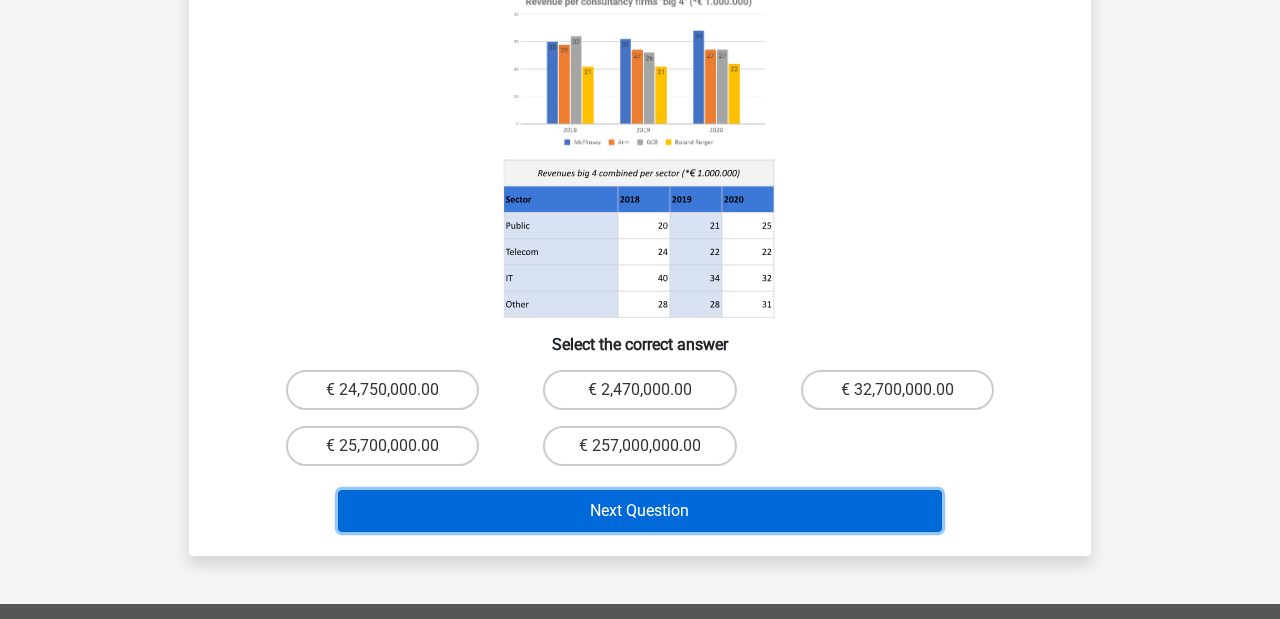 click on "Next Question" at bounding box center [640, 511] 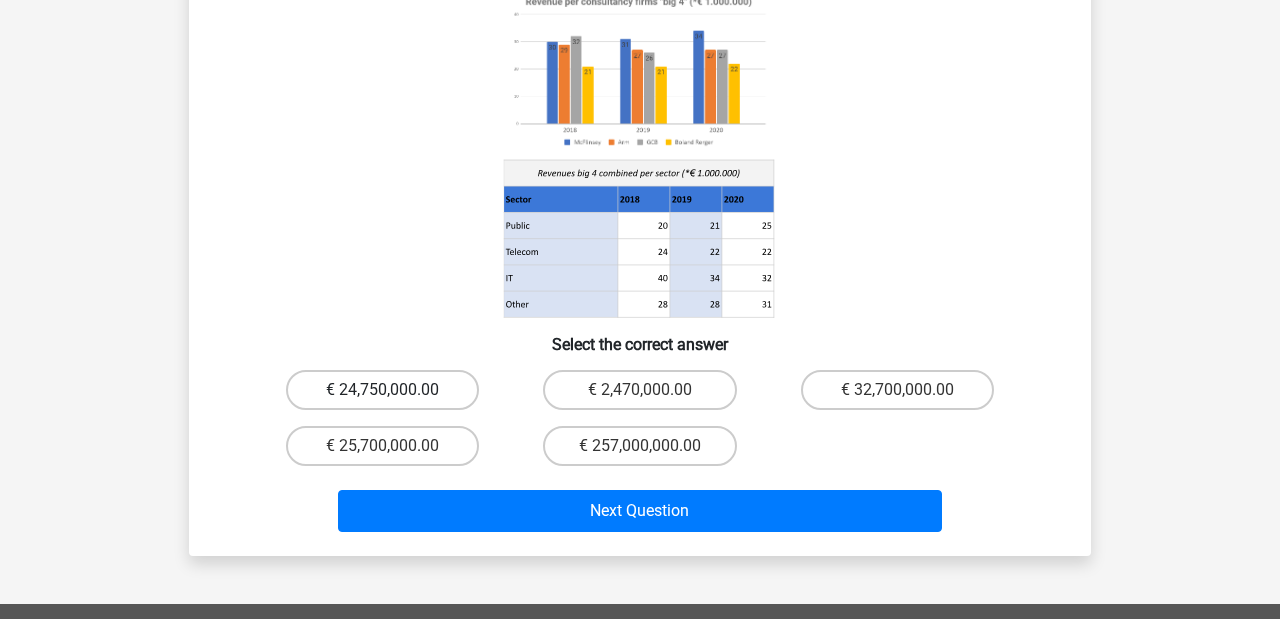 click on "€ 24,750,000.00" at bounding box center (382, 390) 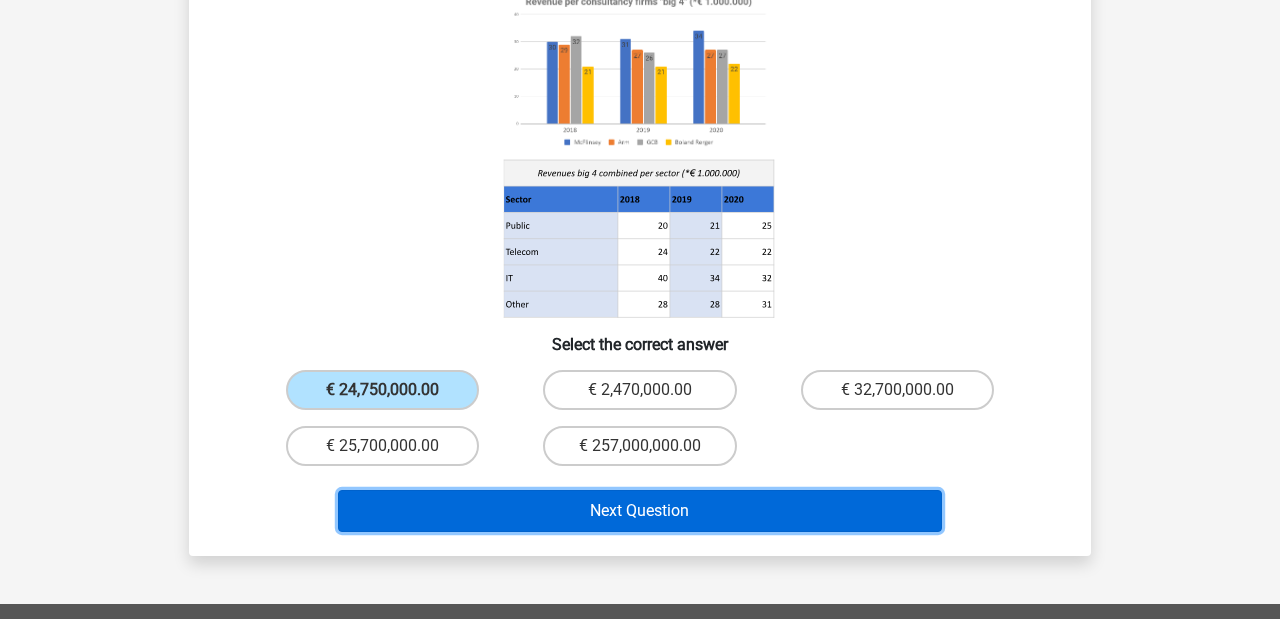 click on "Next Question" at bounding box center [640, 511] 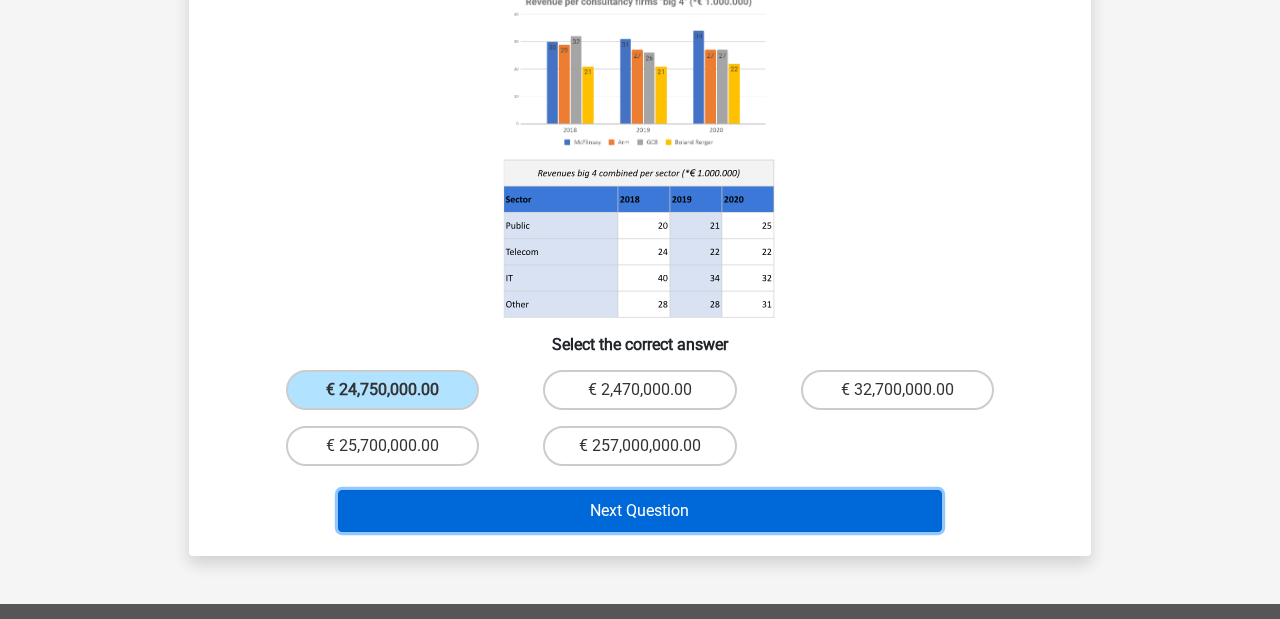click on "Next Question" at bounding box center [640, 511] 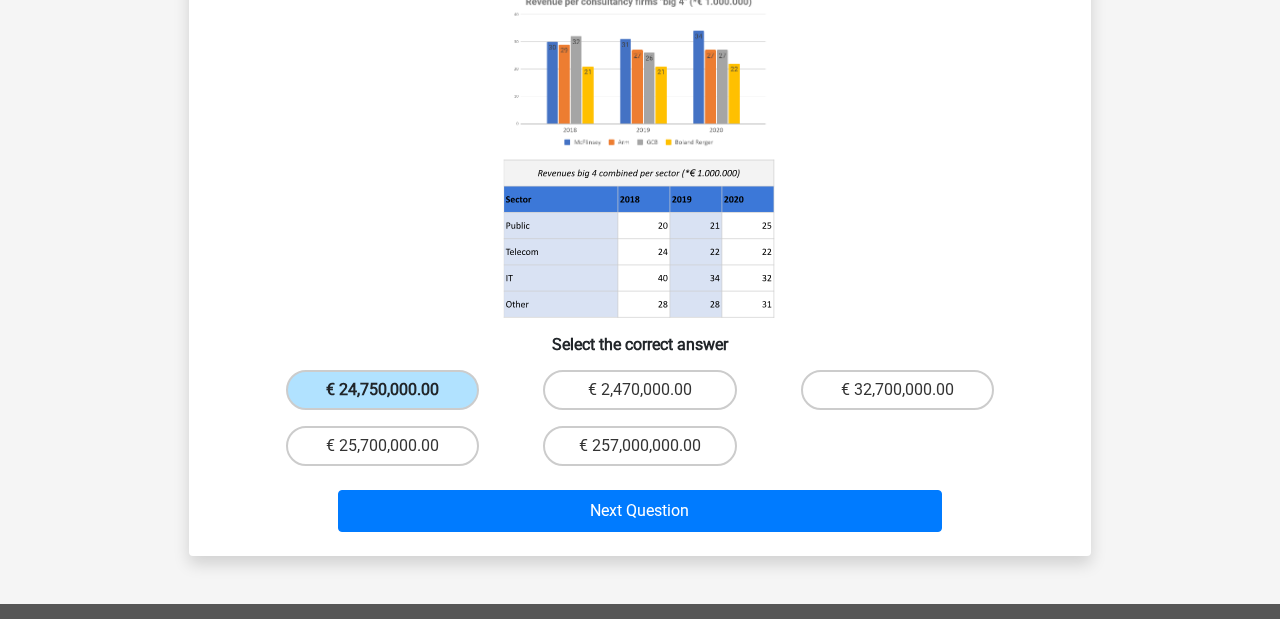 click on "€ 24,750,000.00" at bounding box center (382, 390) 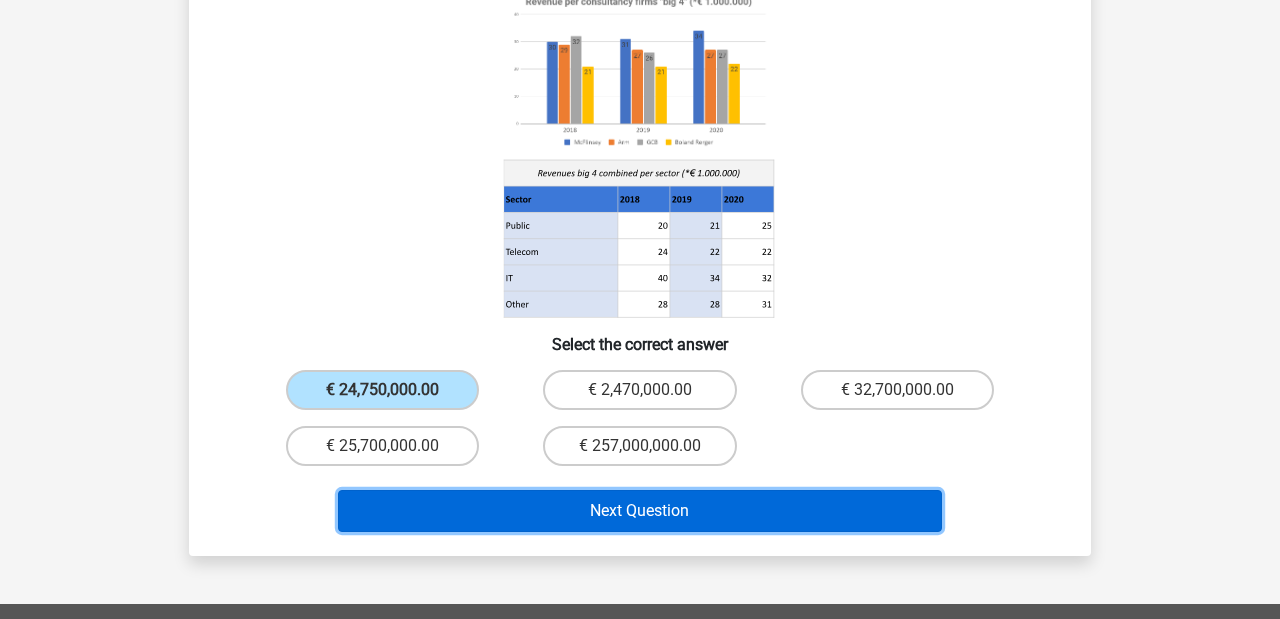 click on "Next Question" at bounding box center (640, 511) 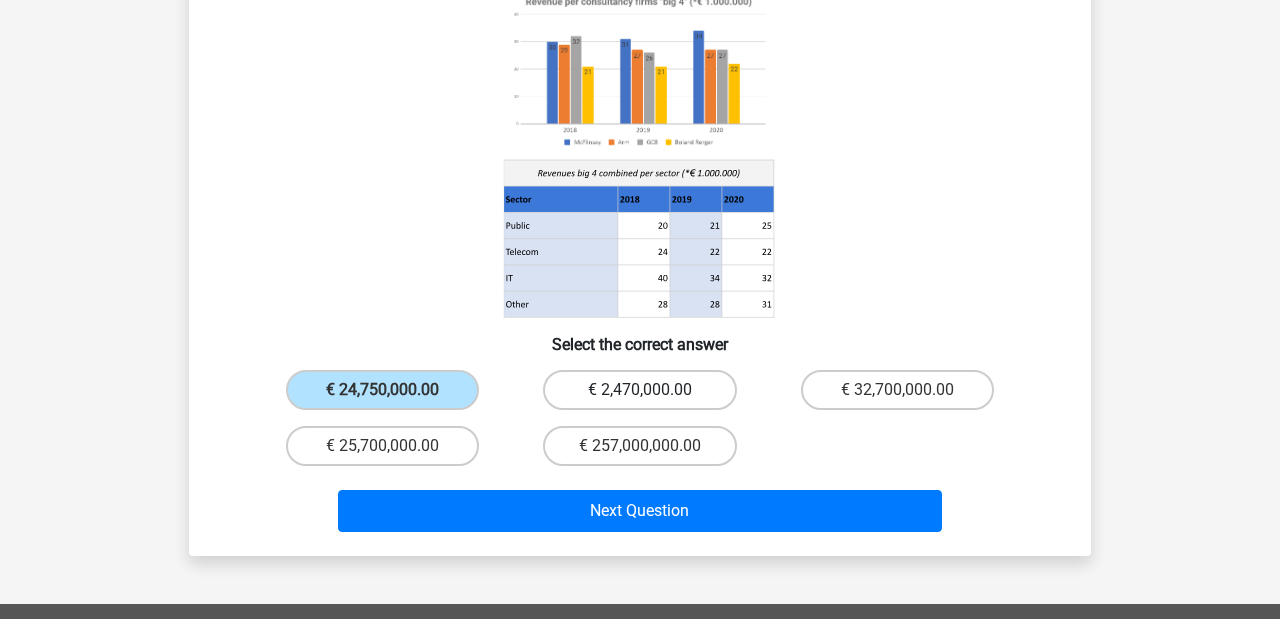 click on "€ 2,470,000.00" at bounding box center [639, 390] 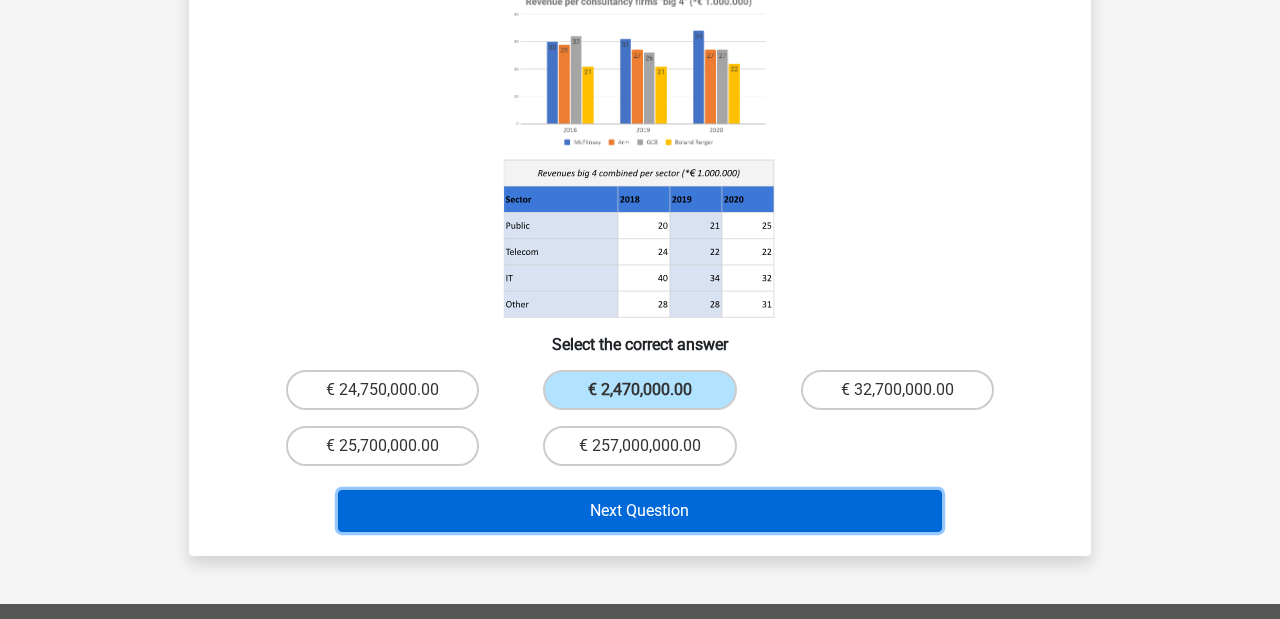 click on "Next Question" at bounding box center (640, 511) 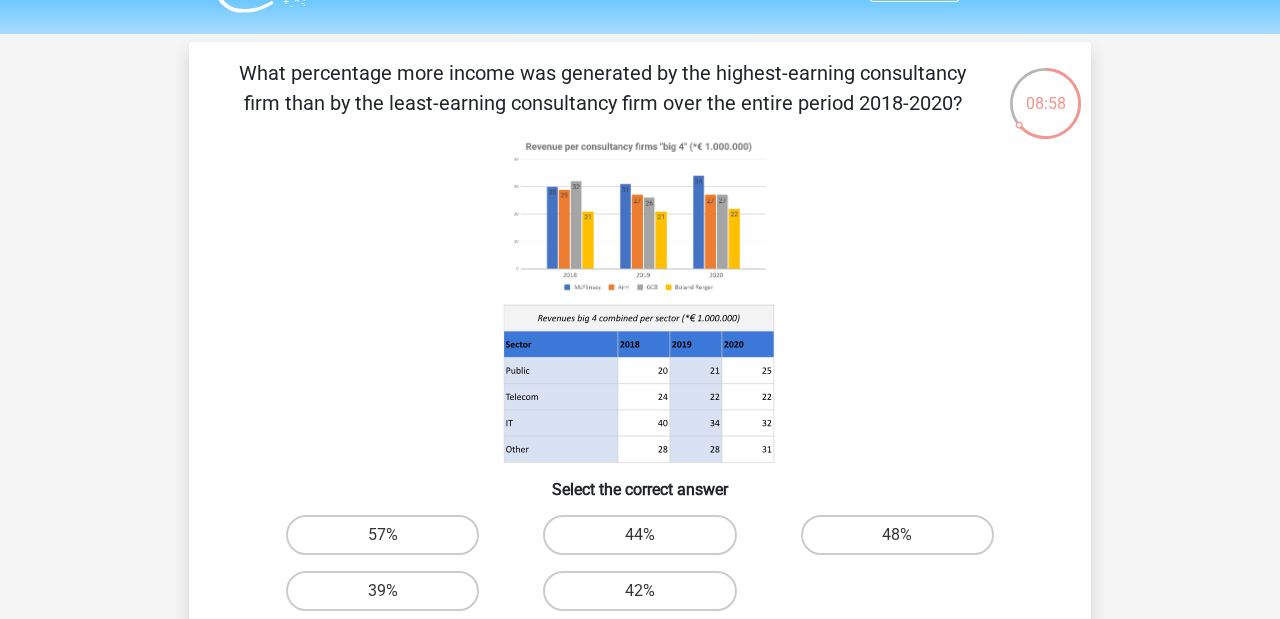 scroll, scrollTop: 0, scrollLeft: 0, axis: both 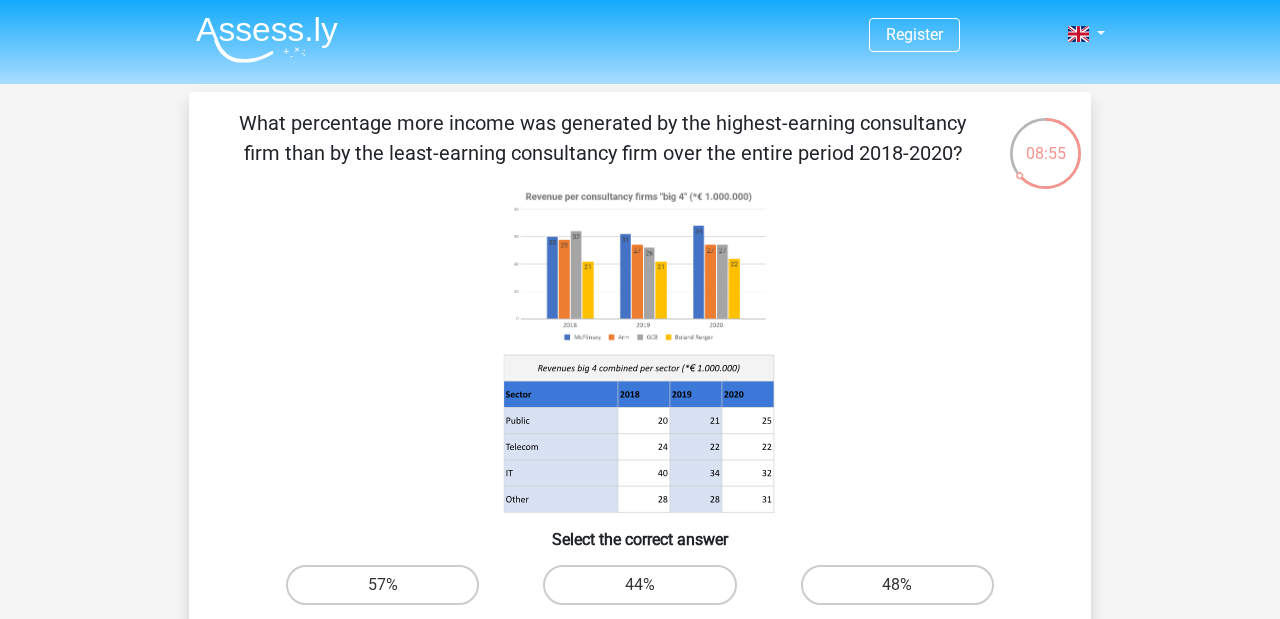 click on "08:55" at bounding box center (1045, 141) 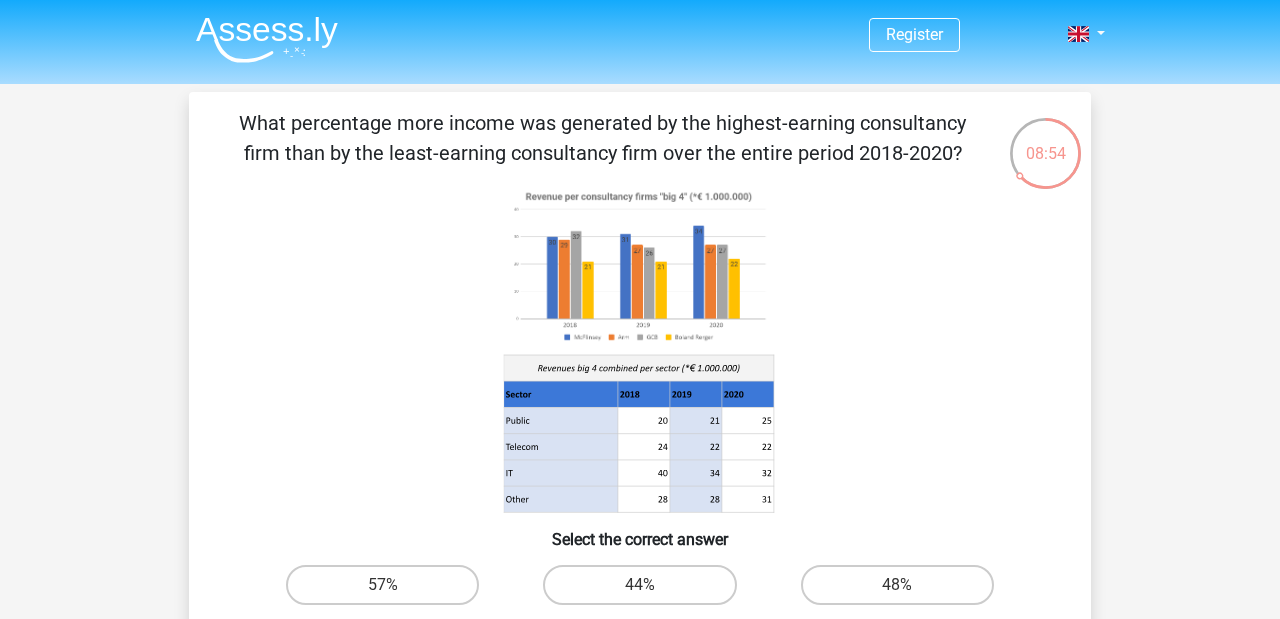 click 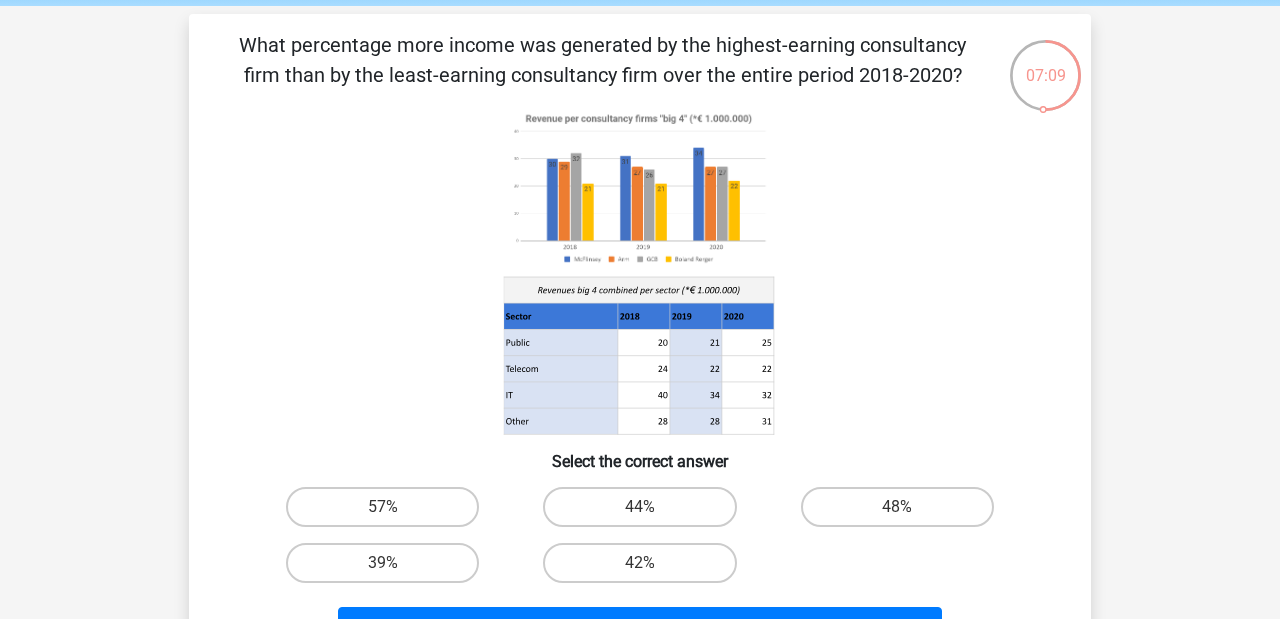 scroll, scrollTop: 72, scrollLeft: 0, axis: vertical 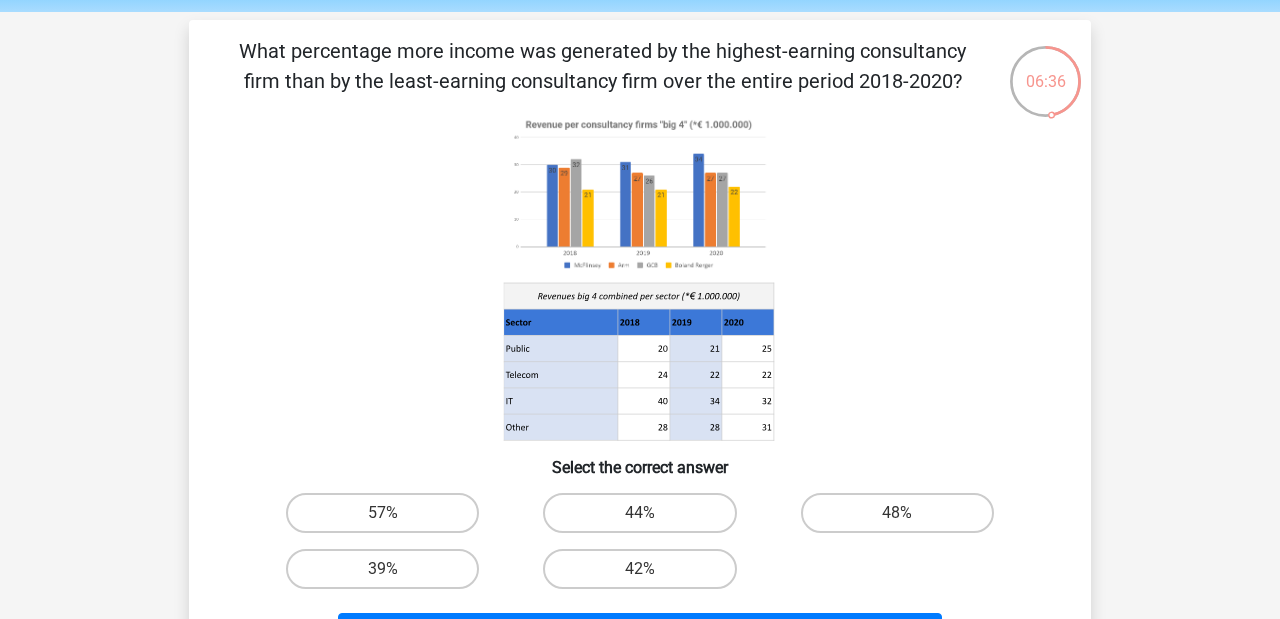 click 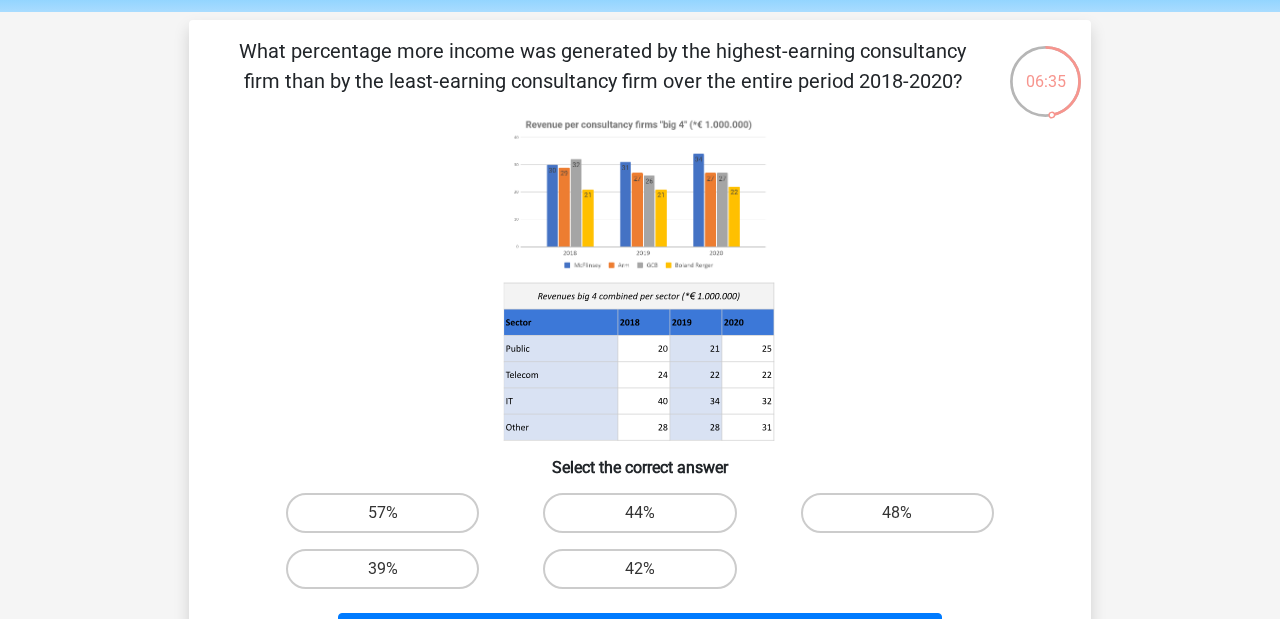 drag, startPoint x: 810, startPoint y: 332, endPoint x: 853, endPoint y: 331, distance: 43.011627 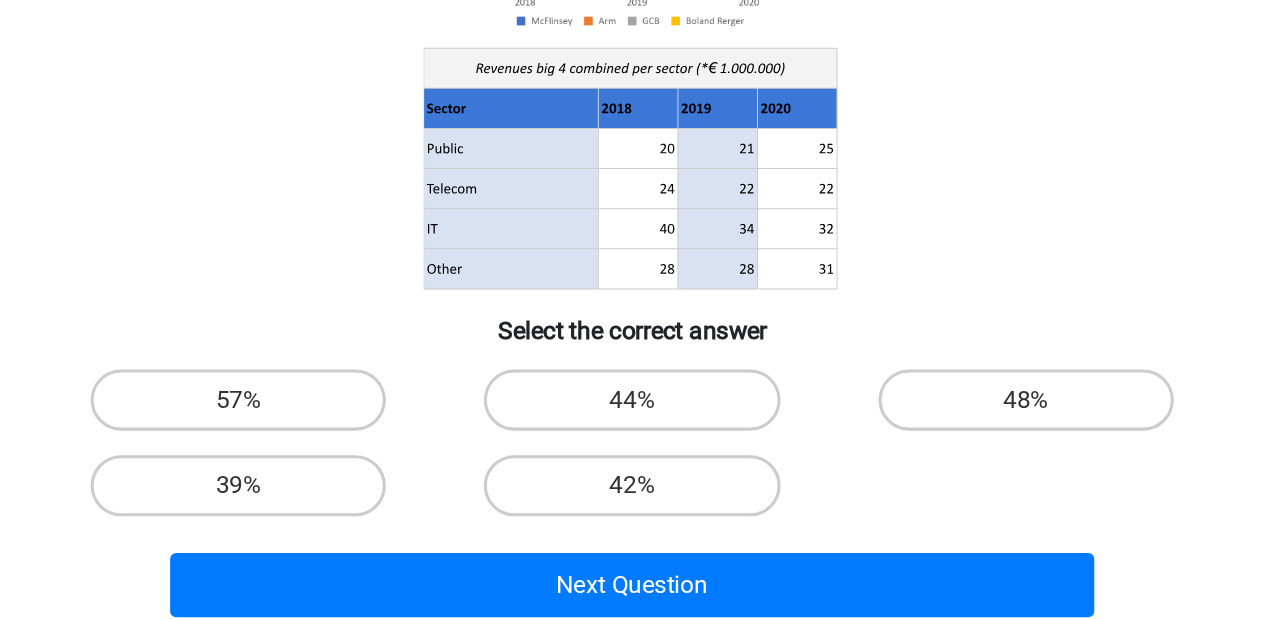 scroll, scrollTop: 110, scrollLeft: 0, axis: vertical 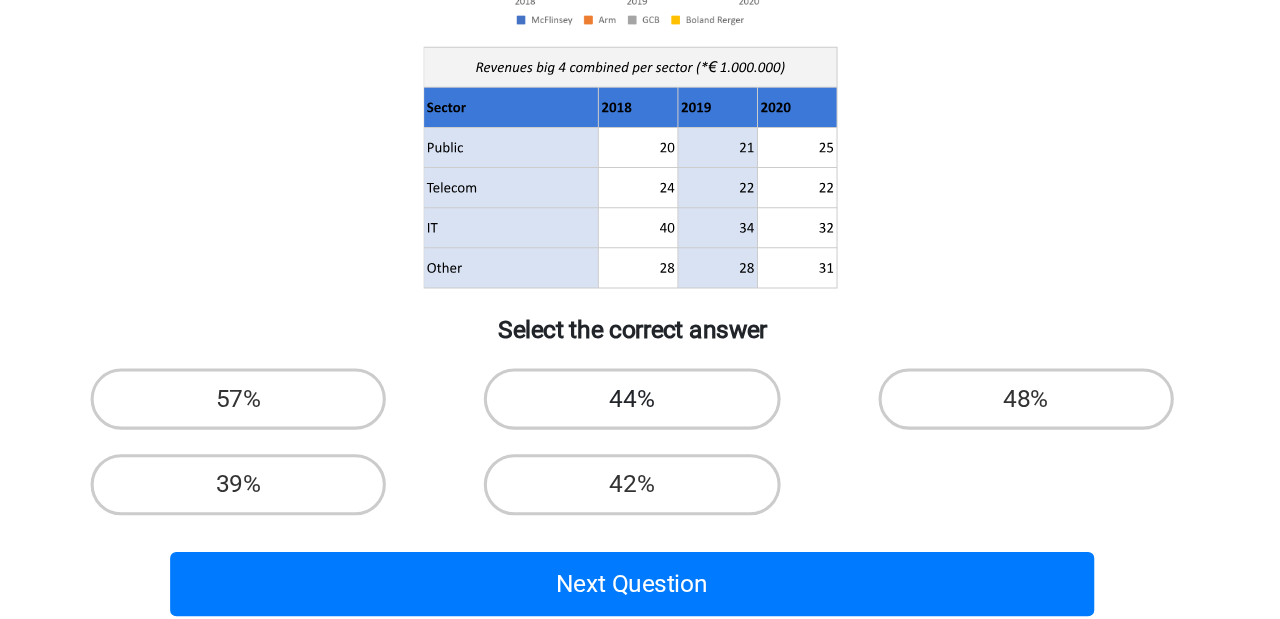 click on "44%" at bounding box center (639, 475) 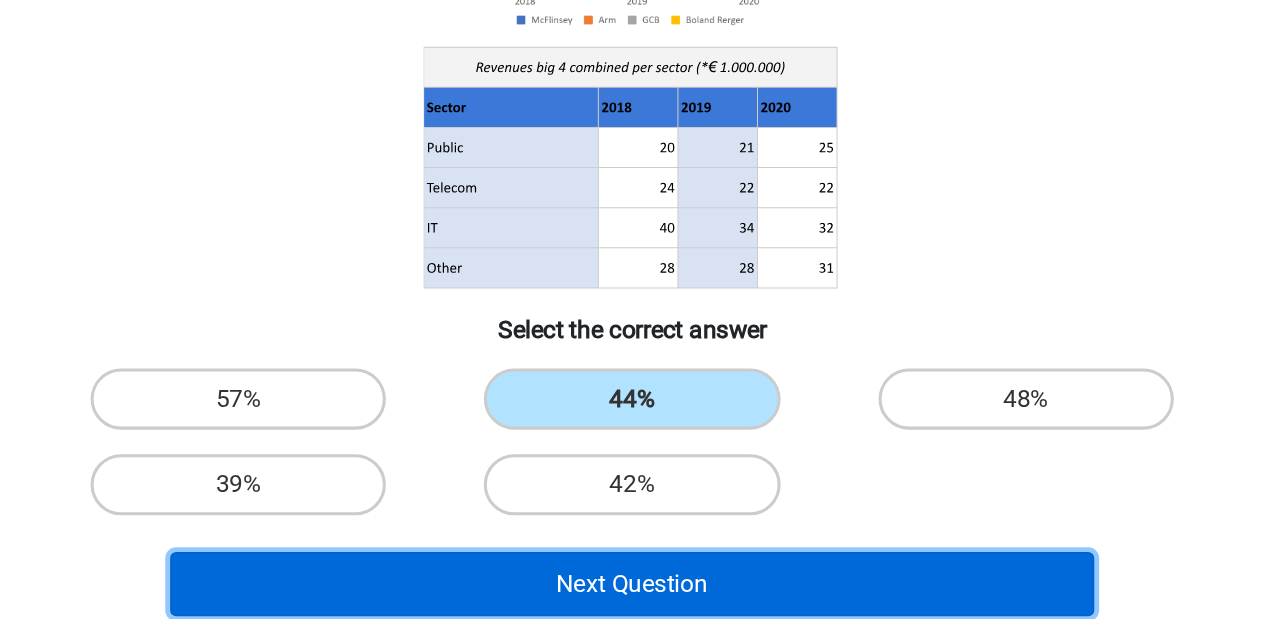 click on "Next Question" at bounding box center (640, 596) 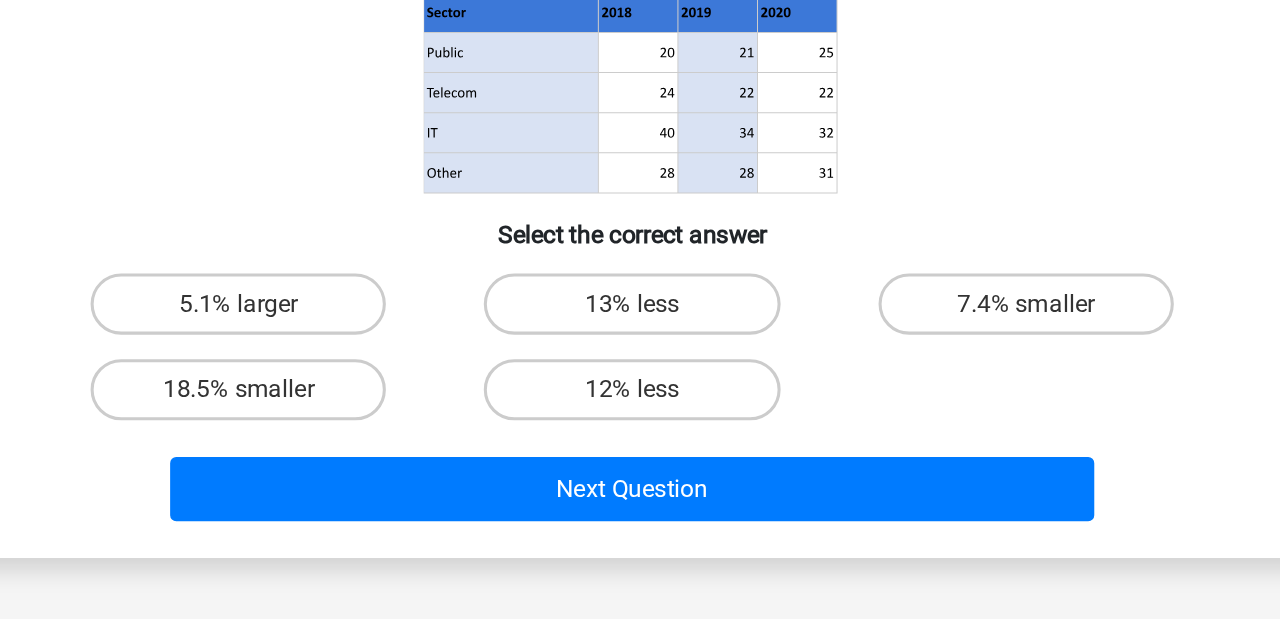 scroll, scrollTop: 180, scrollLeft: 0, axis: vertical 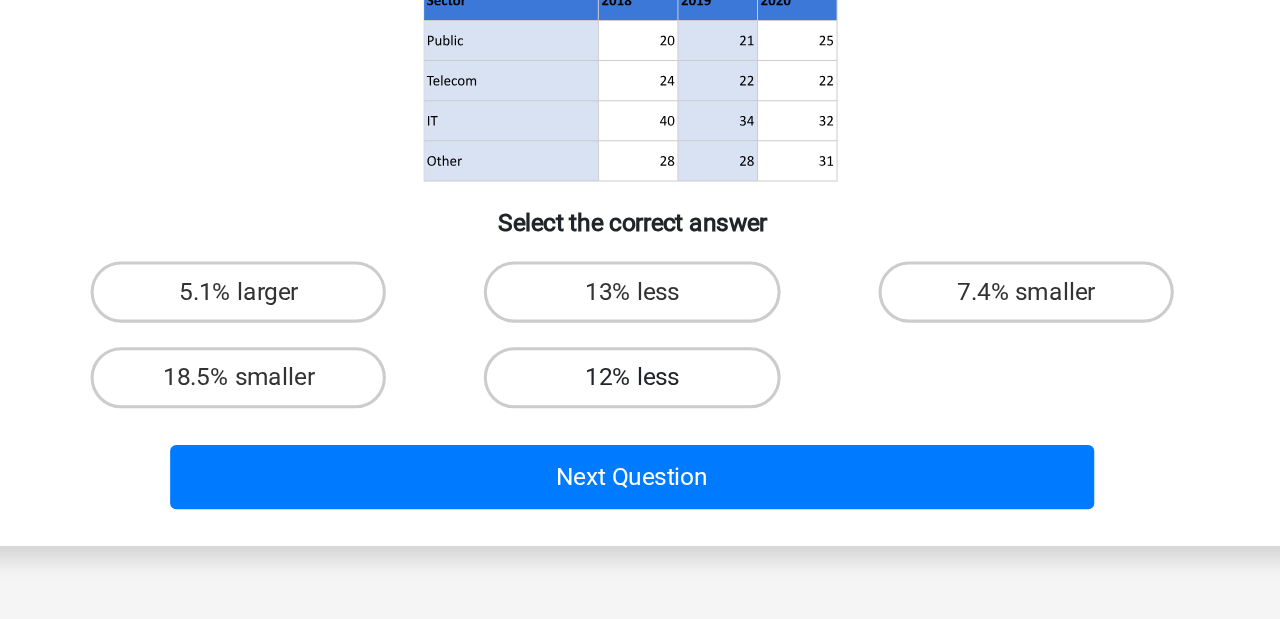 click on "12% less" at bounding box center (639, 461) 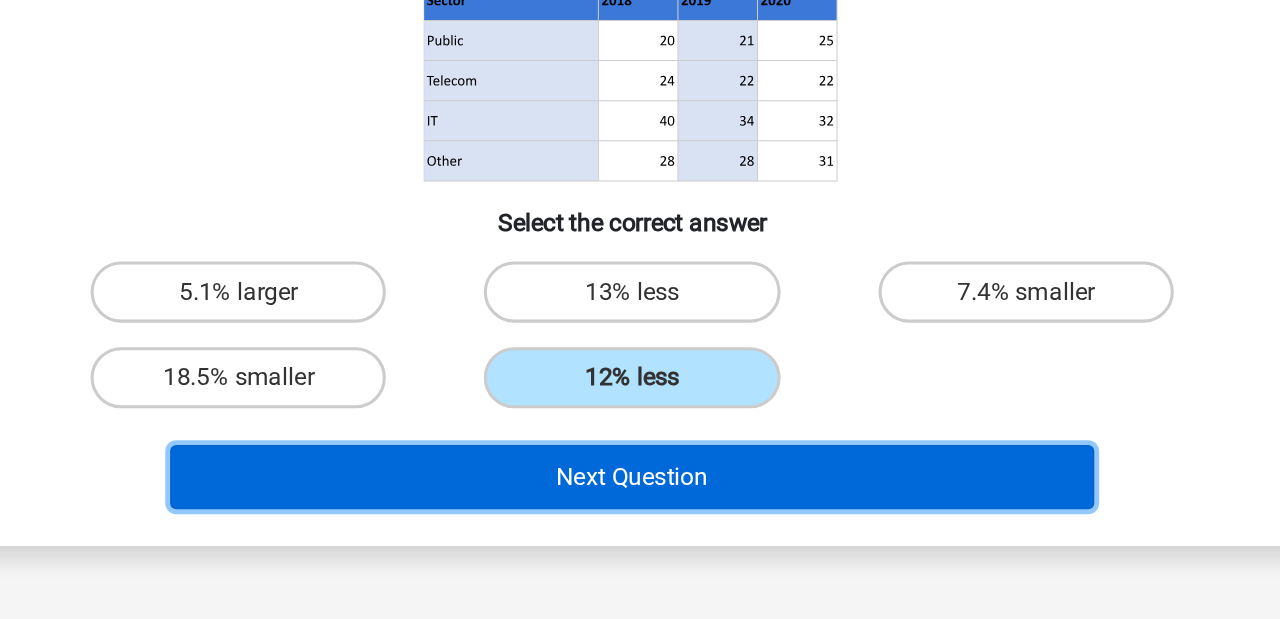 click on "Next Question" at bounding box center [640, 526] 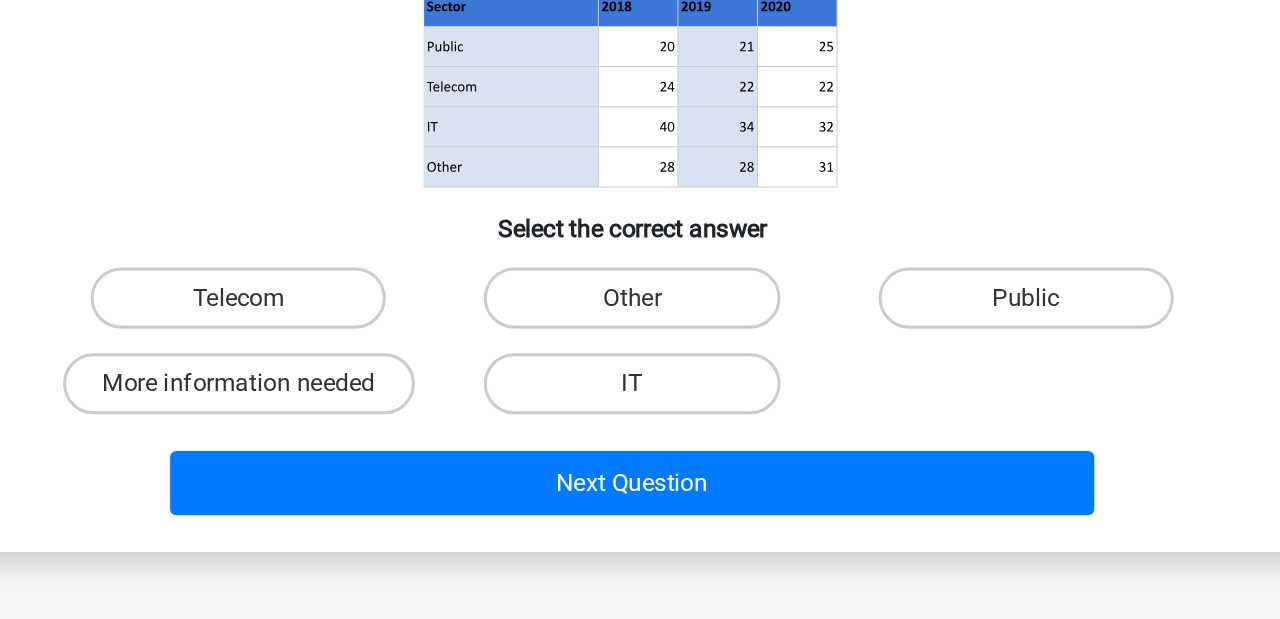 scroll, scrollTop: 189, scrollLeft: 0, axis: vertical 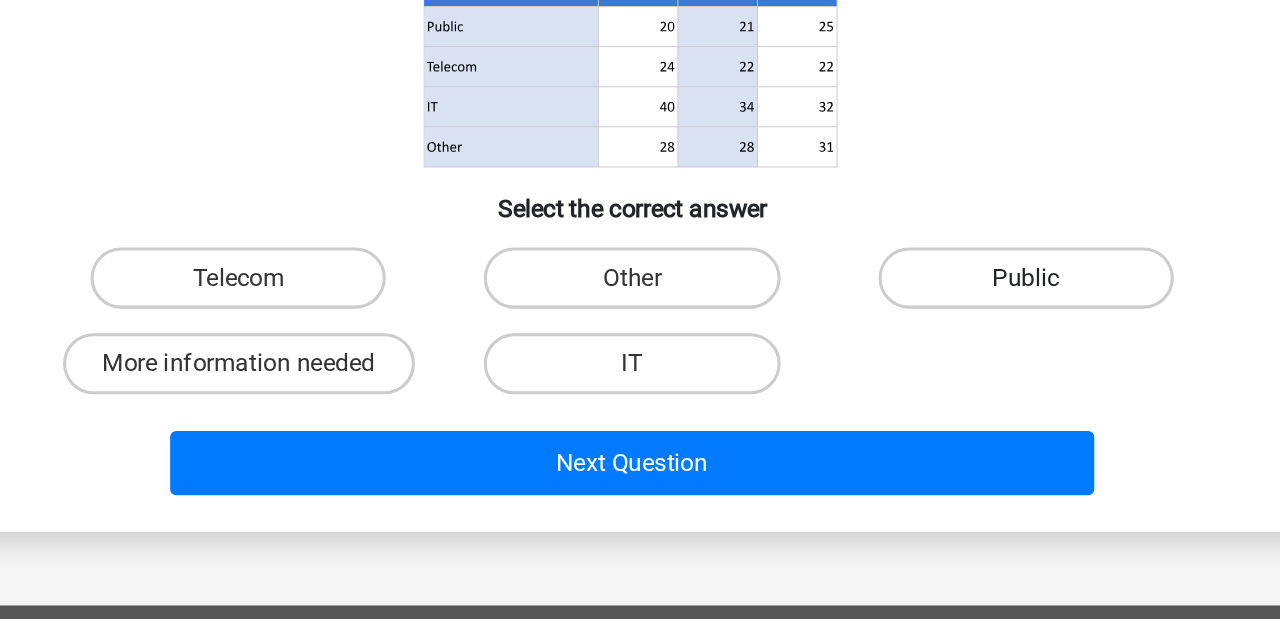 click on "Public" at bounding box center [897, 396] 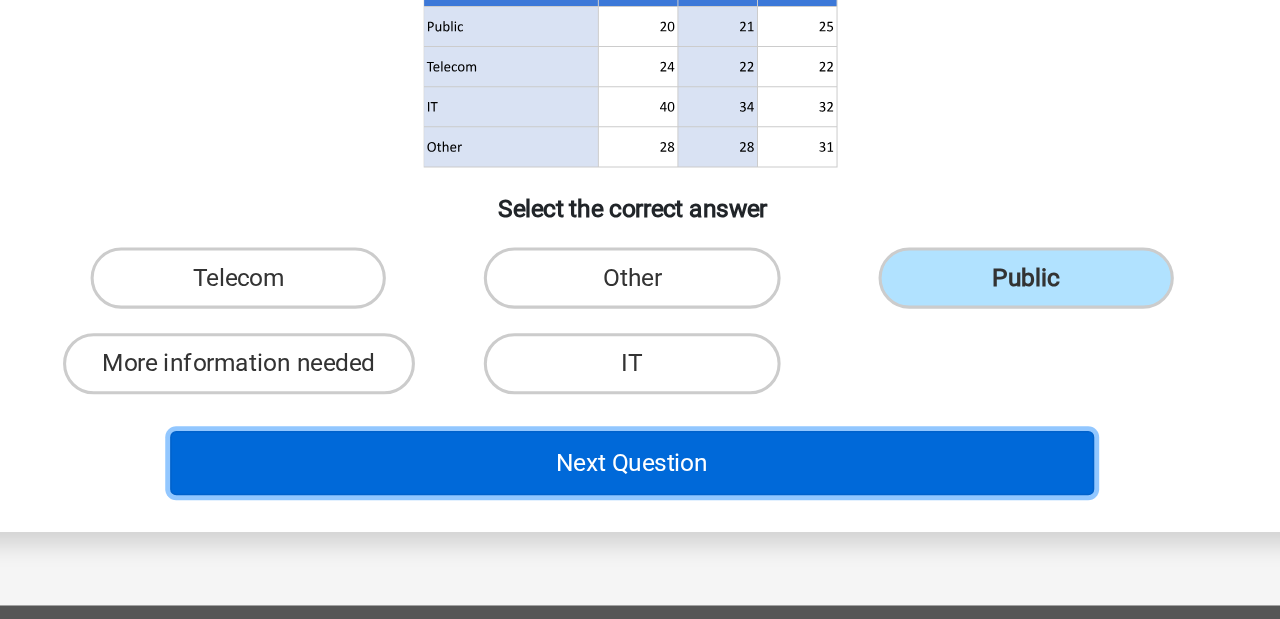 click on "Next Question" at bounding box center [640, 517] 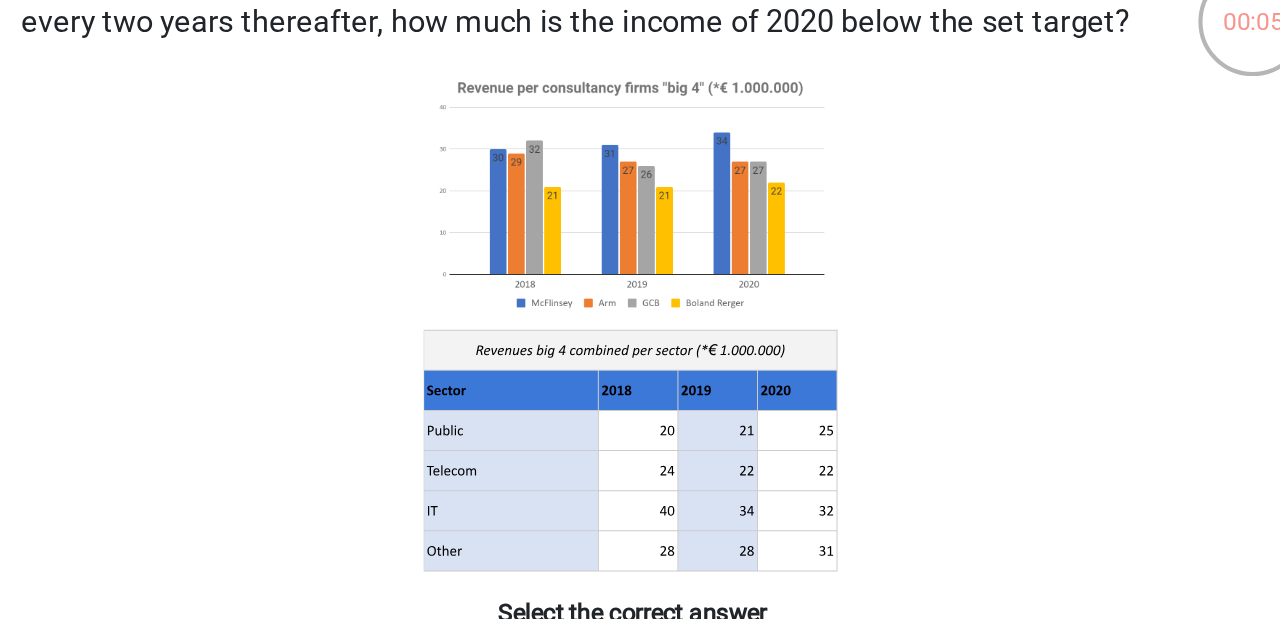 scroll, scrollTop: 0, scrollLeft: 0, axis: both 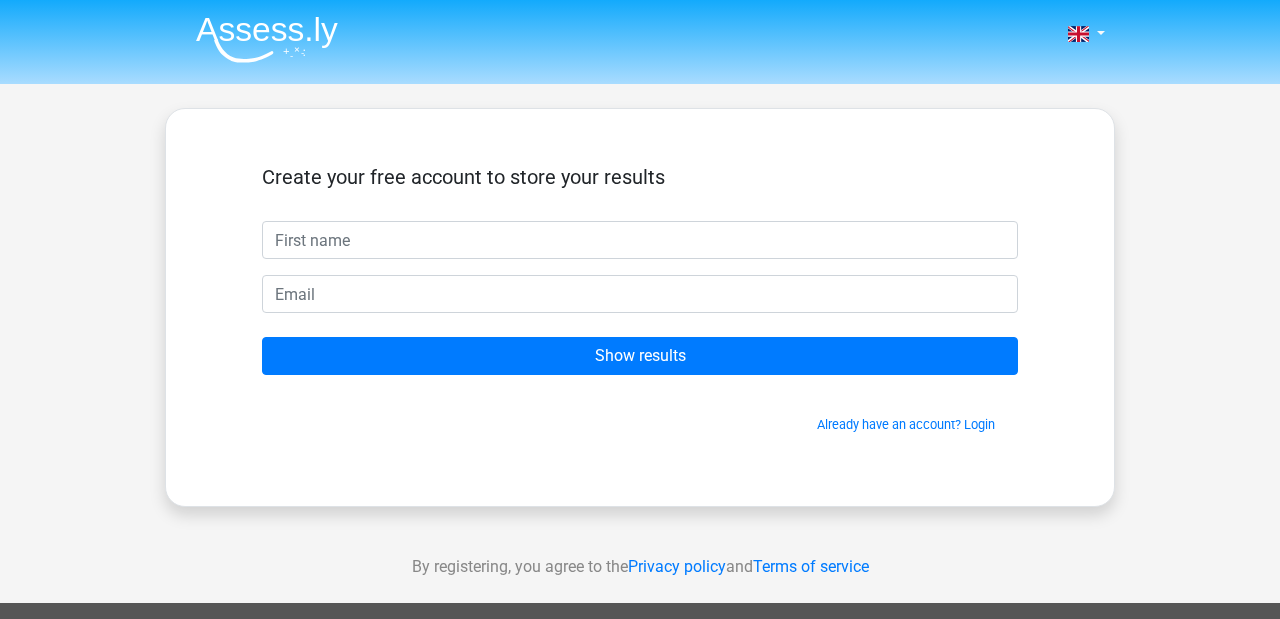 click at bounding box center (640, 240) 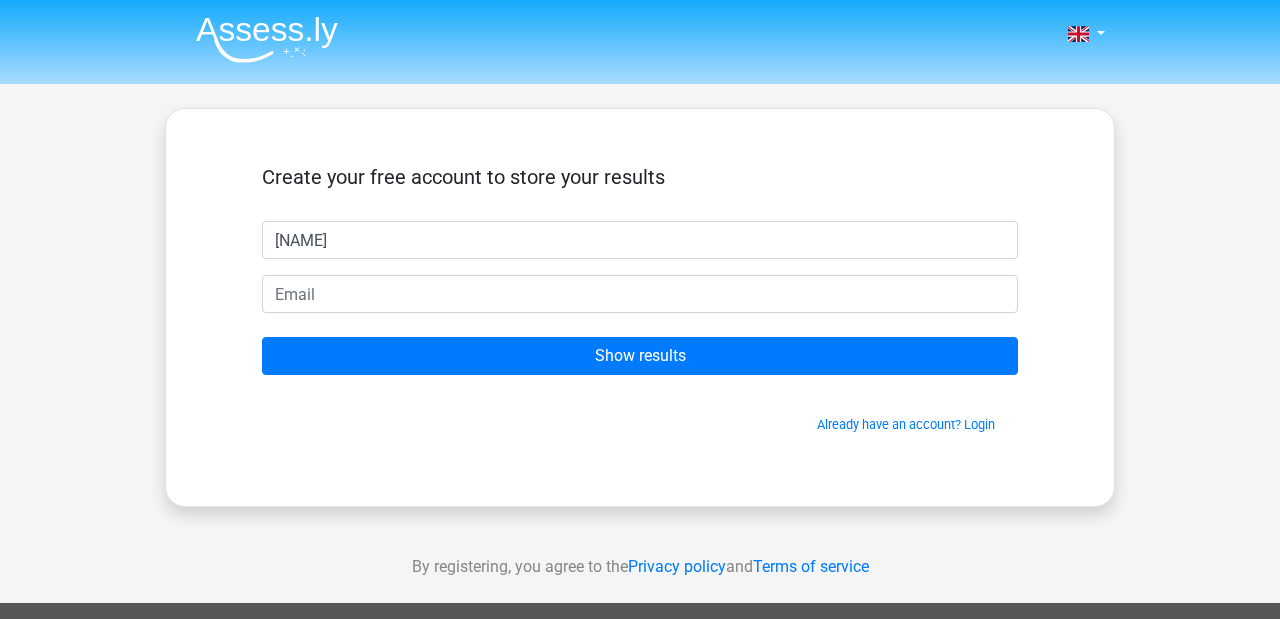 type on "[NAME]" 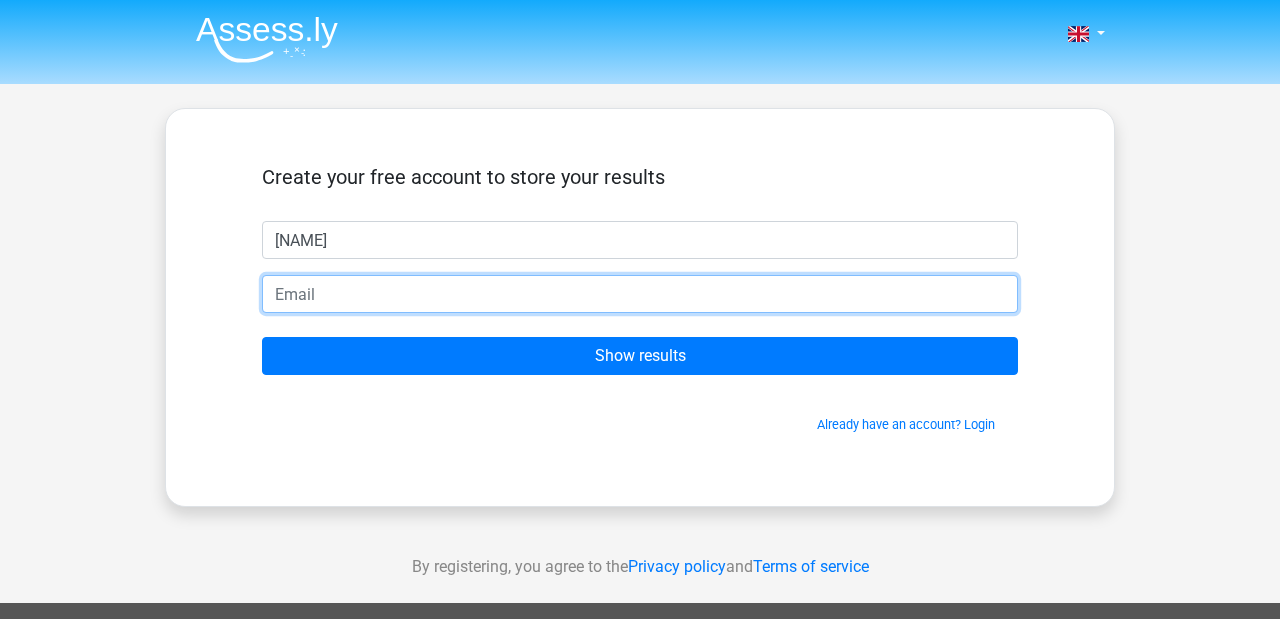 click at bounding box center [640, 294] 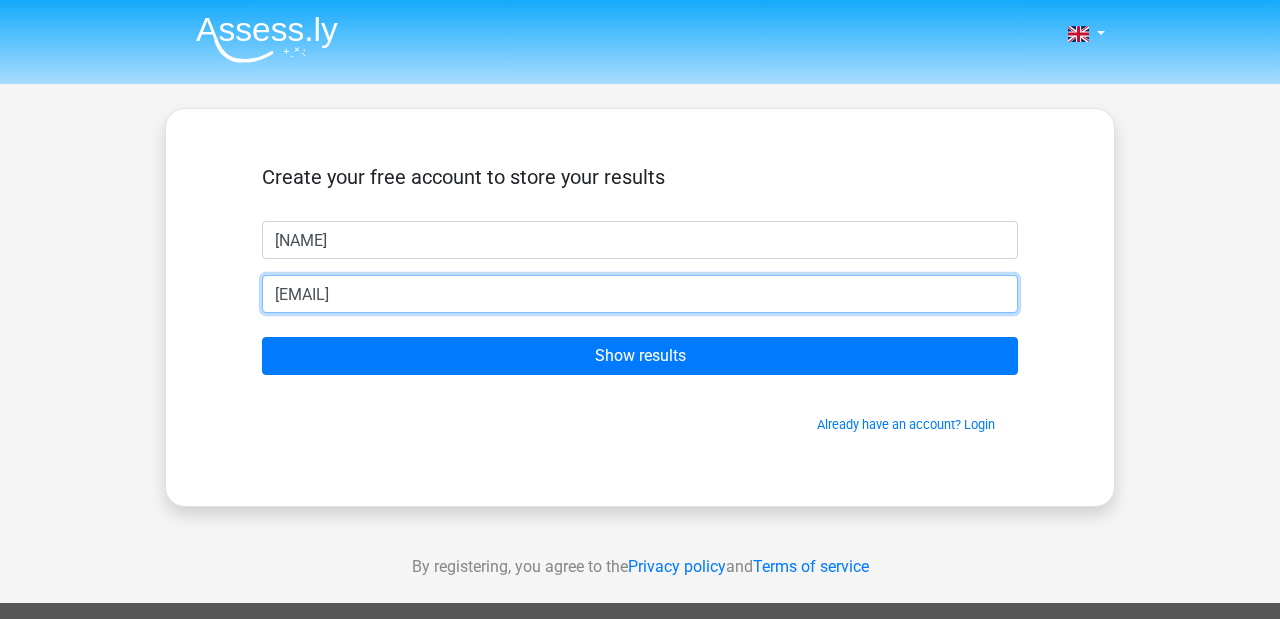 click on "aleeshapaul8@gmail.com" at bounding box center [640, 294] 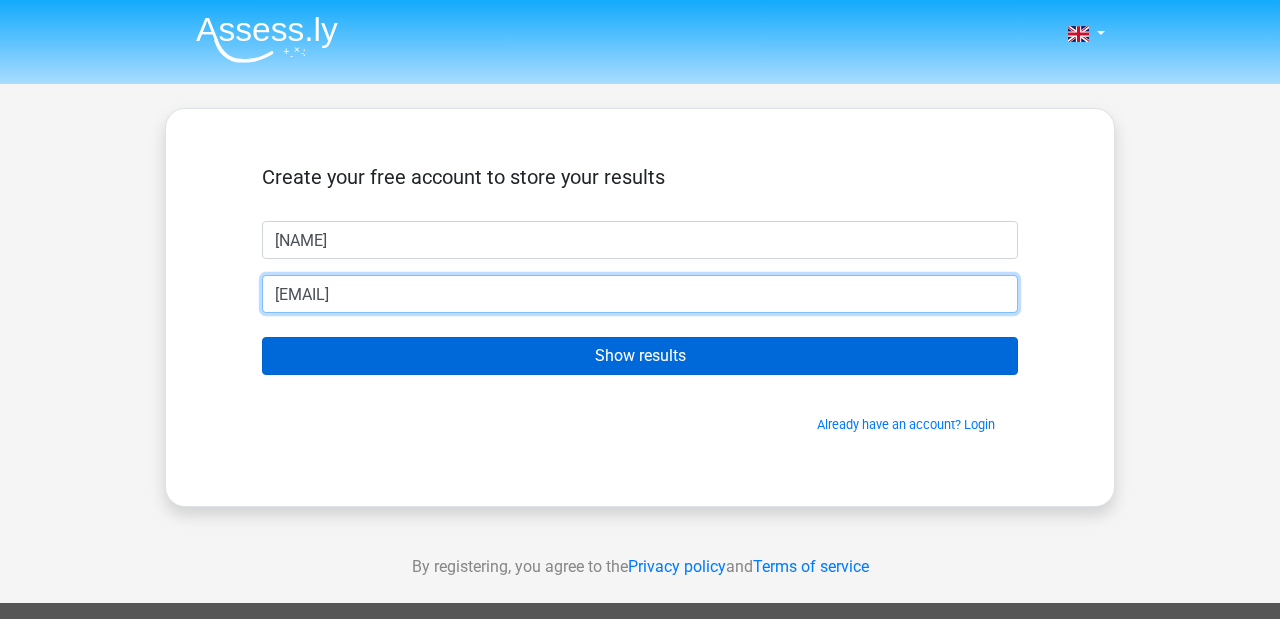 type on "[EMAIL]" 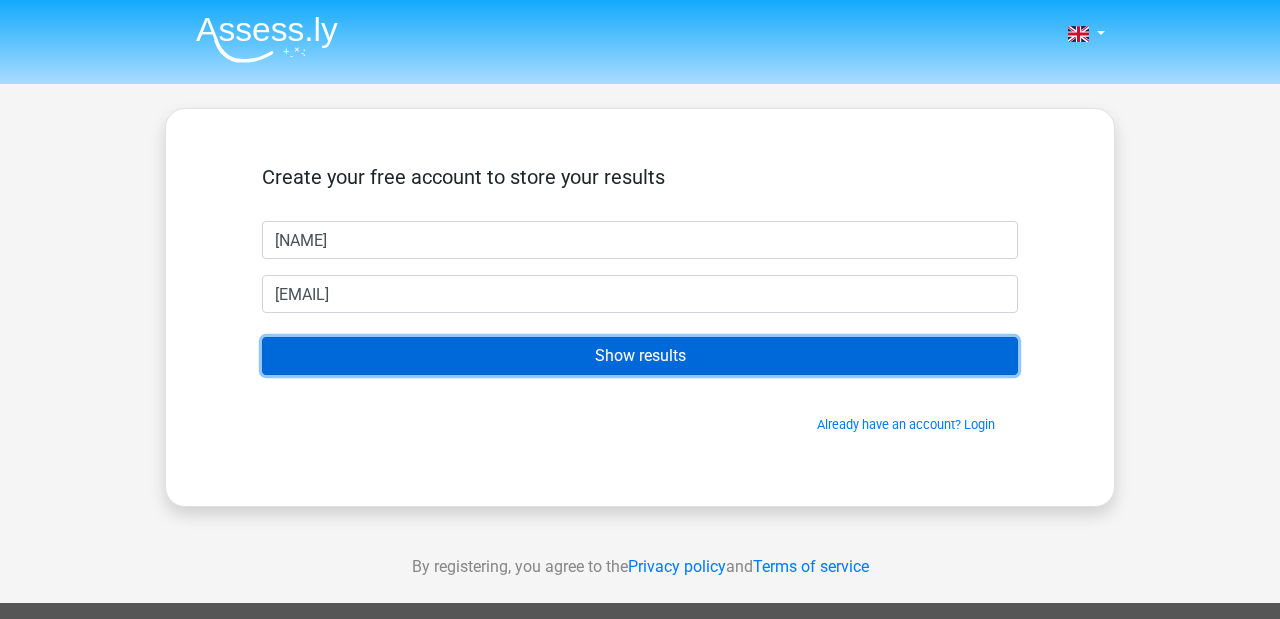 click on "Show results" at bounding box center (640, 356) 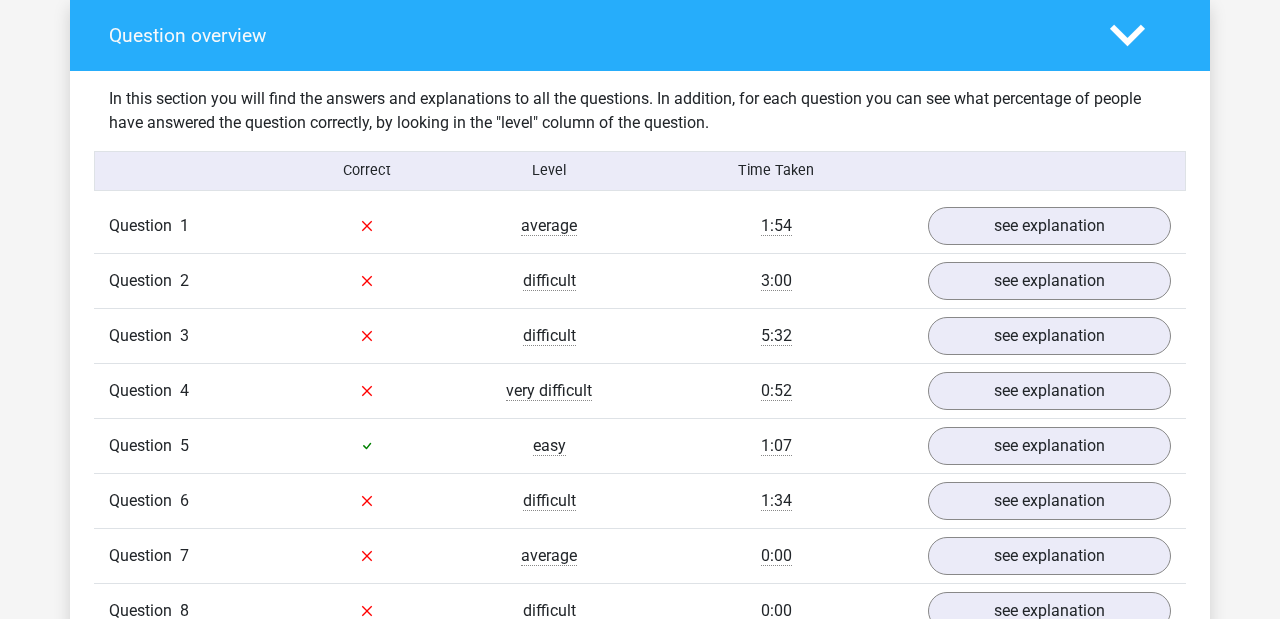 scroll, scrollTop: 1487, scrollLeft: 0, axis: vertical 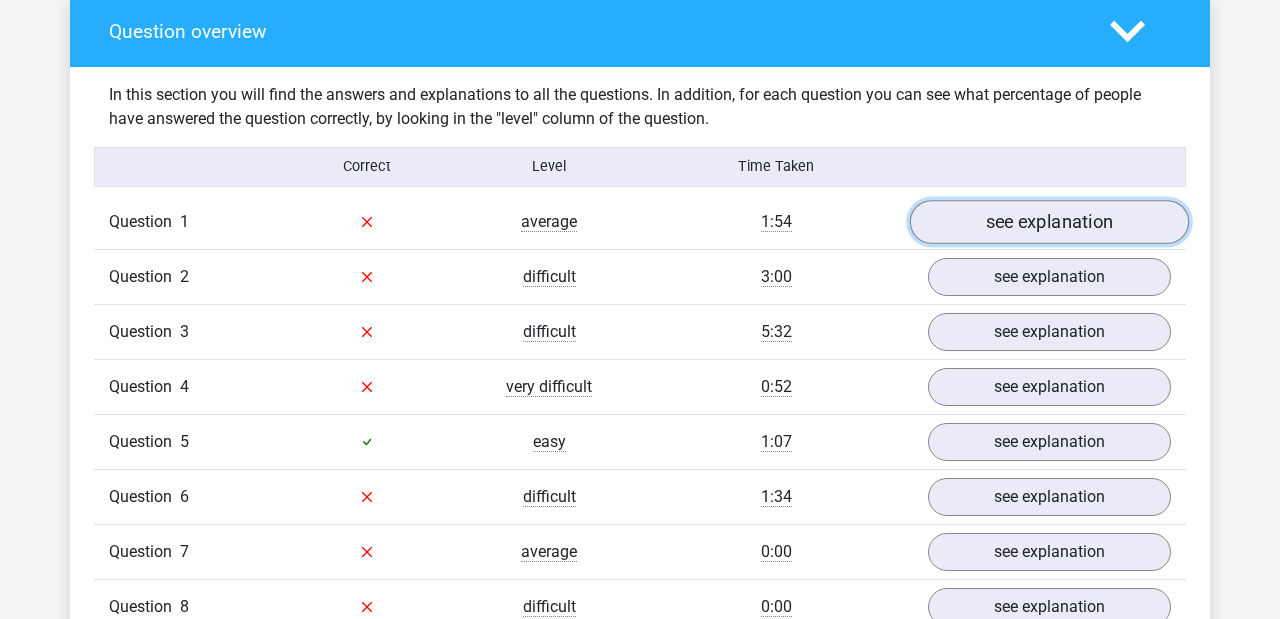 click on "see explanation" at bounding box center (1049, 222) 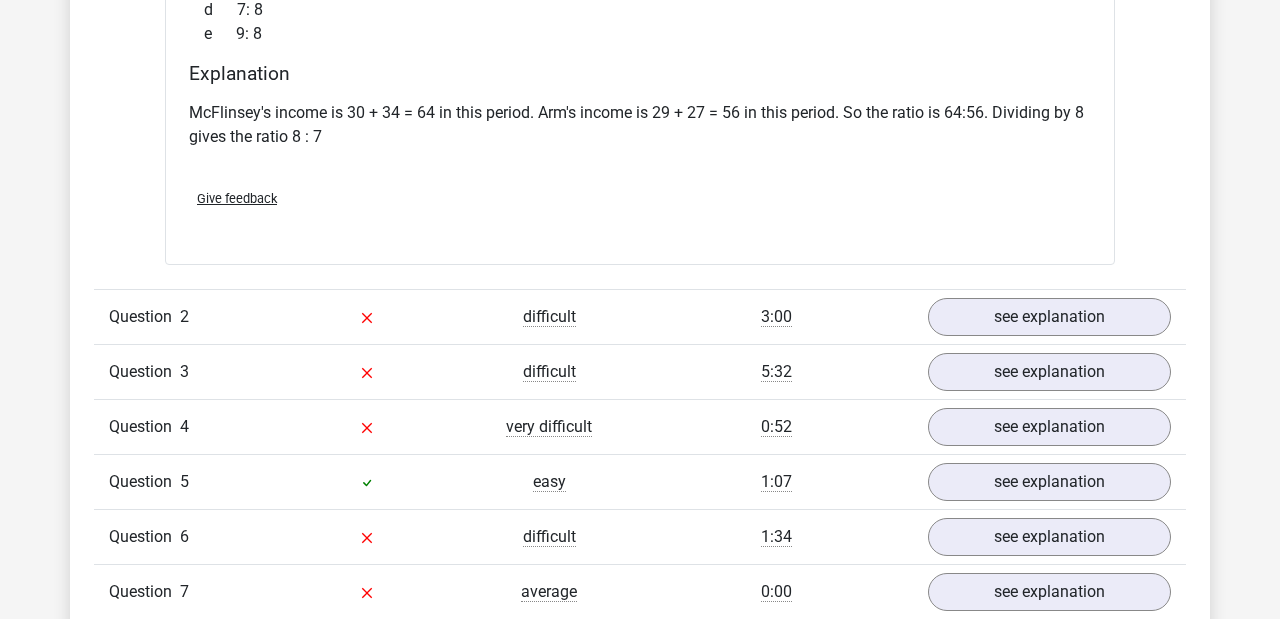 scroll, scrollTop: 2234, scrollLeft: 0, axis: vertical 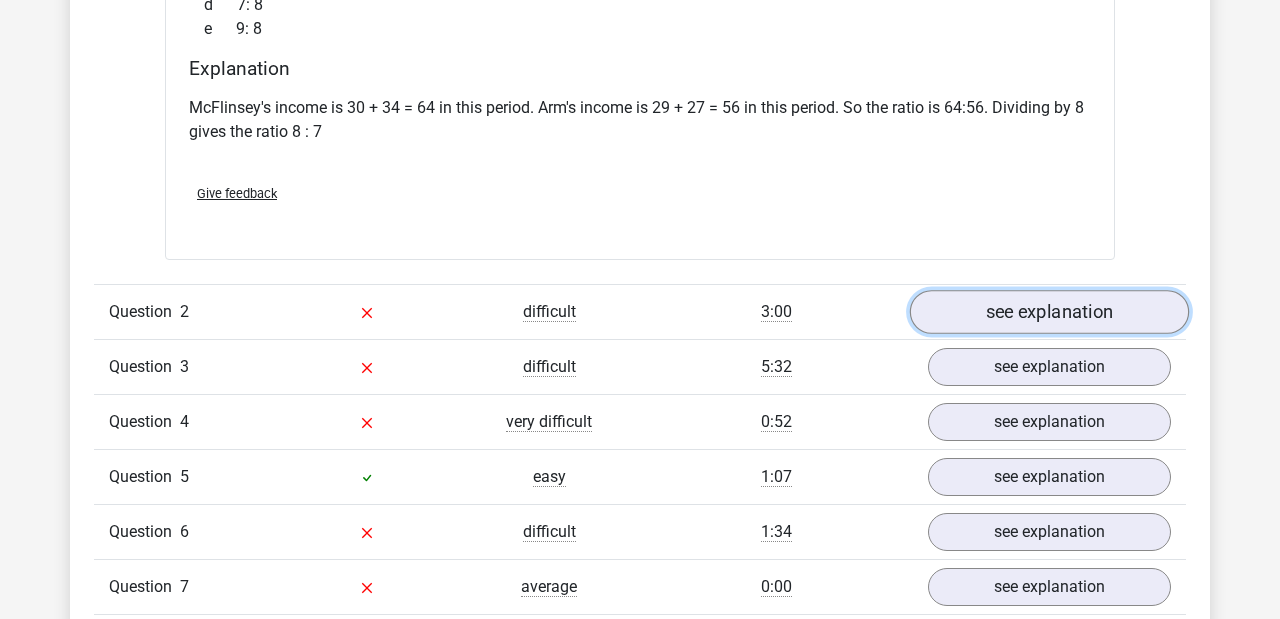 click on "see explanation" at bounding box center [1049, 312] 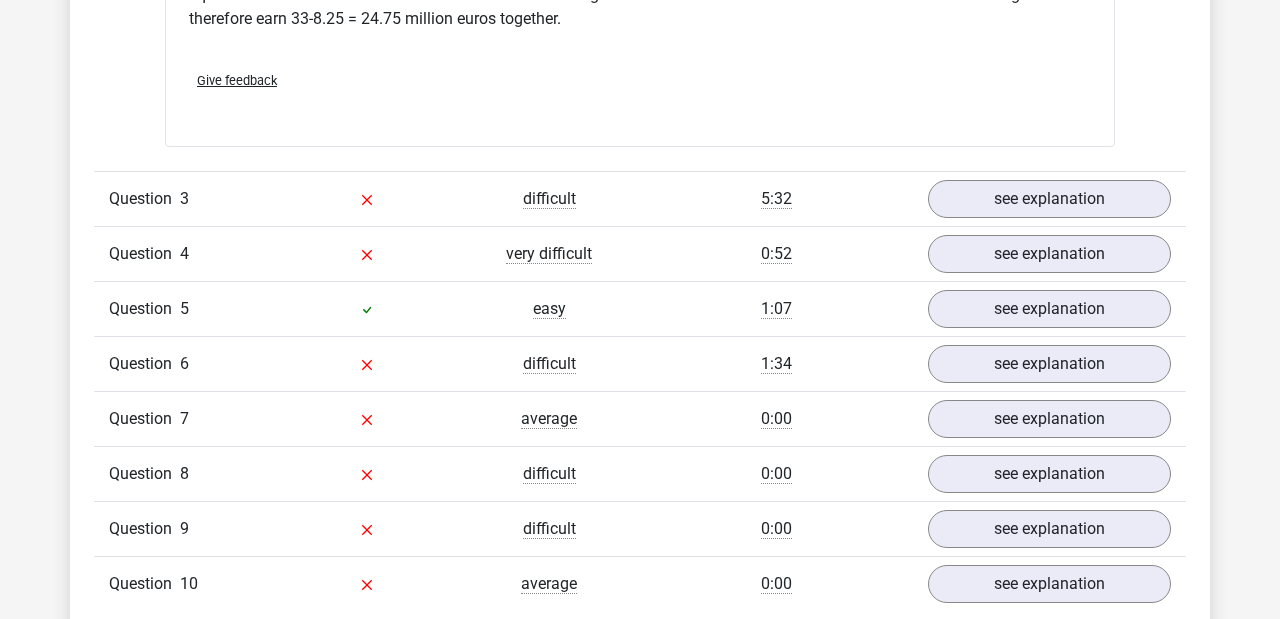 scroll, scrollTop: 3234, scrollLeft: 0, axis: vertical 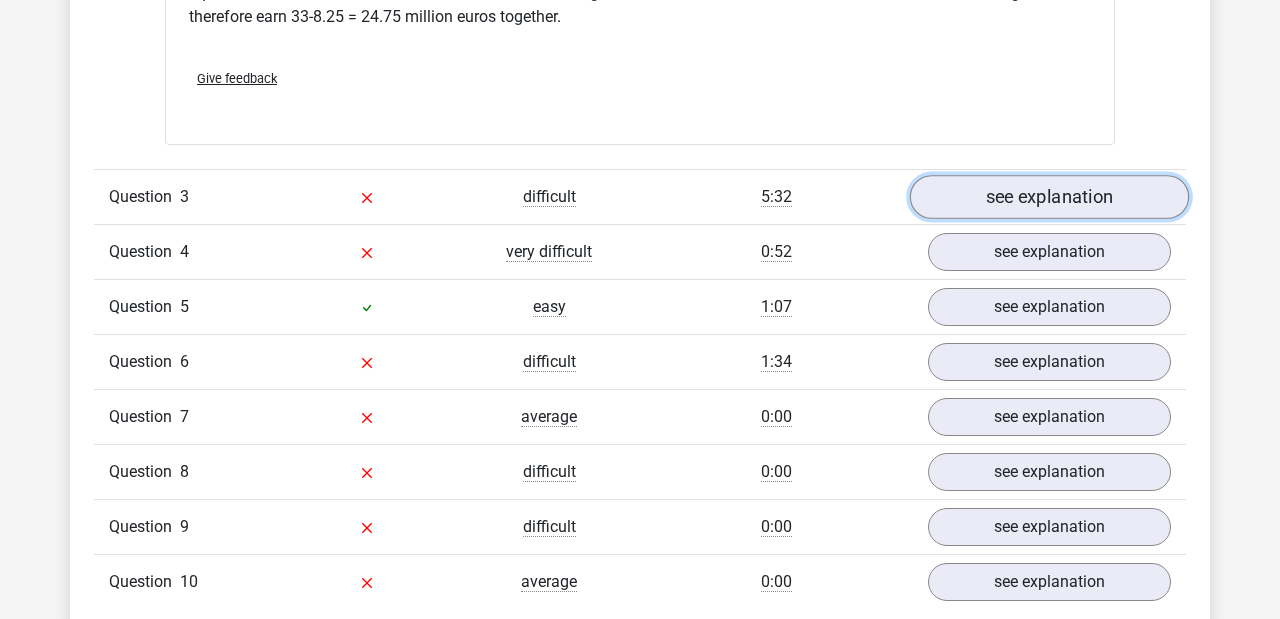 click on "see explanation" at bounding box center [1049, 197] 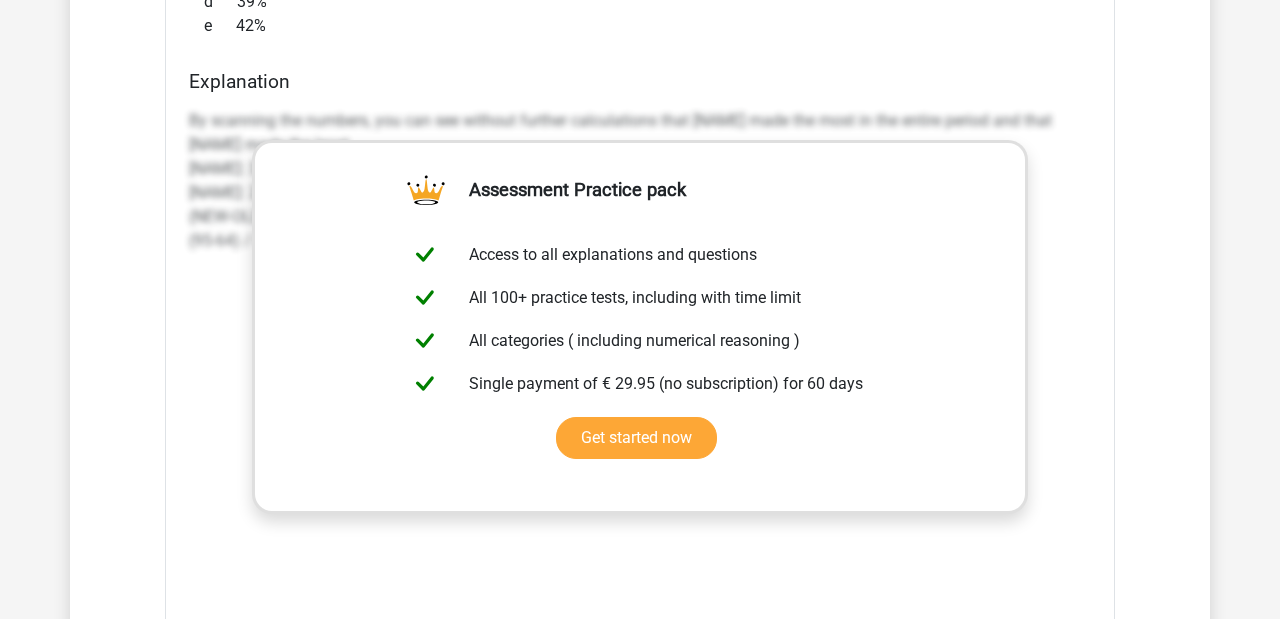scroll, scrollTop: 3985, scrollLeft: 0, axis: vertical 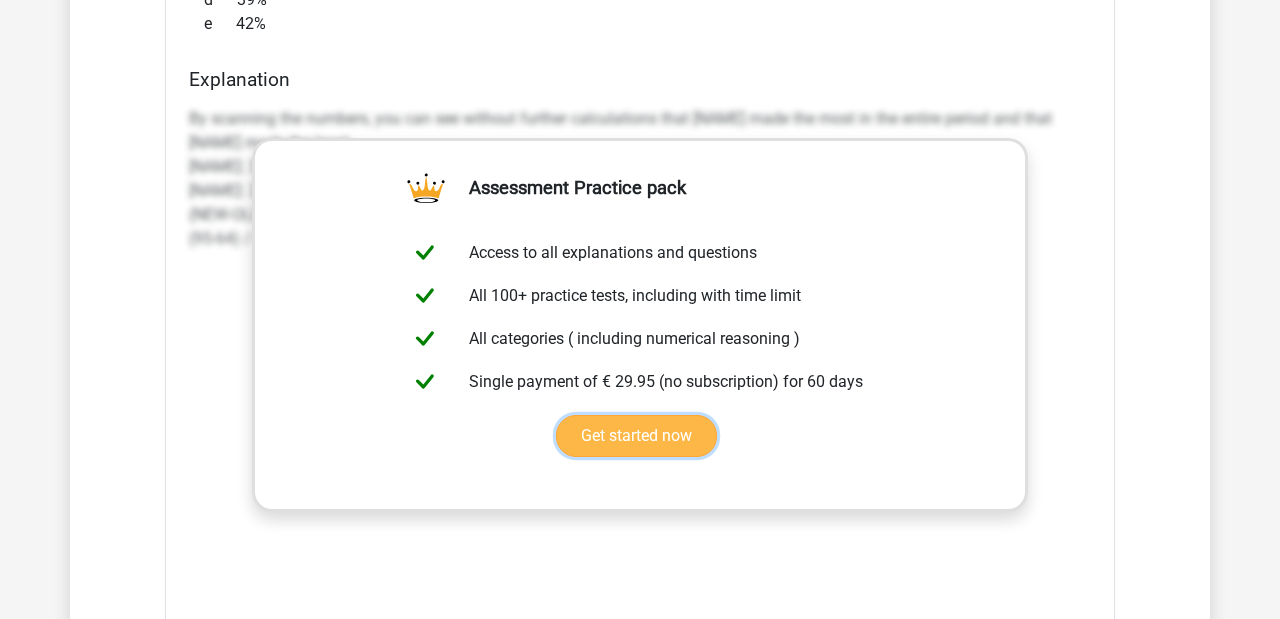 click on "Get started now" at bounding box center [636, 436] 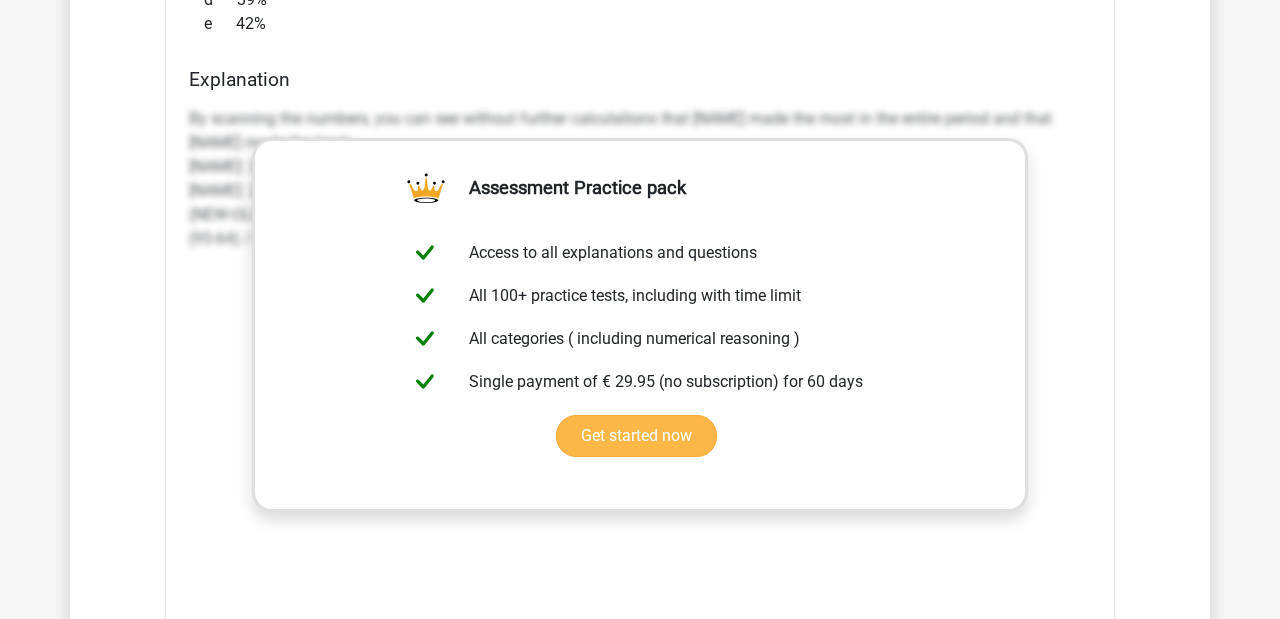 scroll, scrollTop: 3860, scrollLeft: 0, axis: vertical 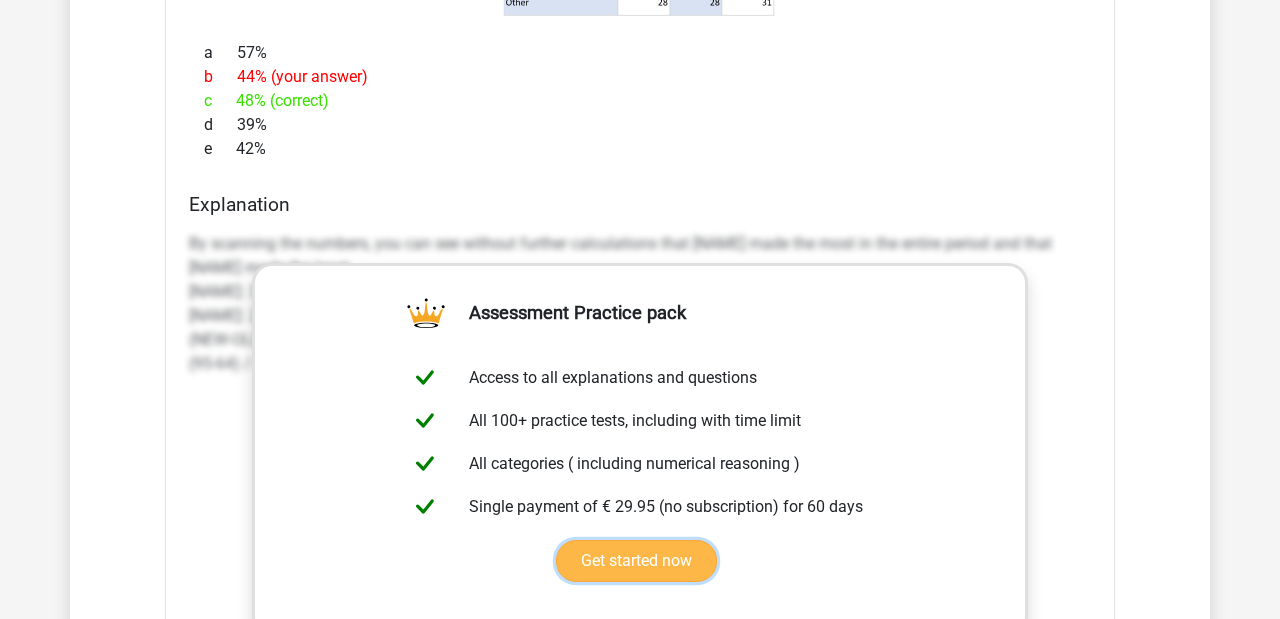 click on "Get started now" at bounding box center [636, 561] 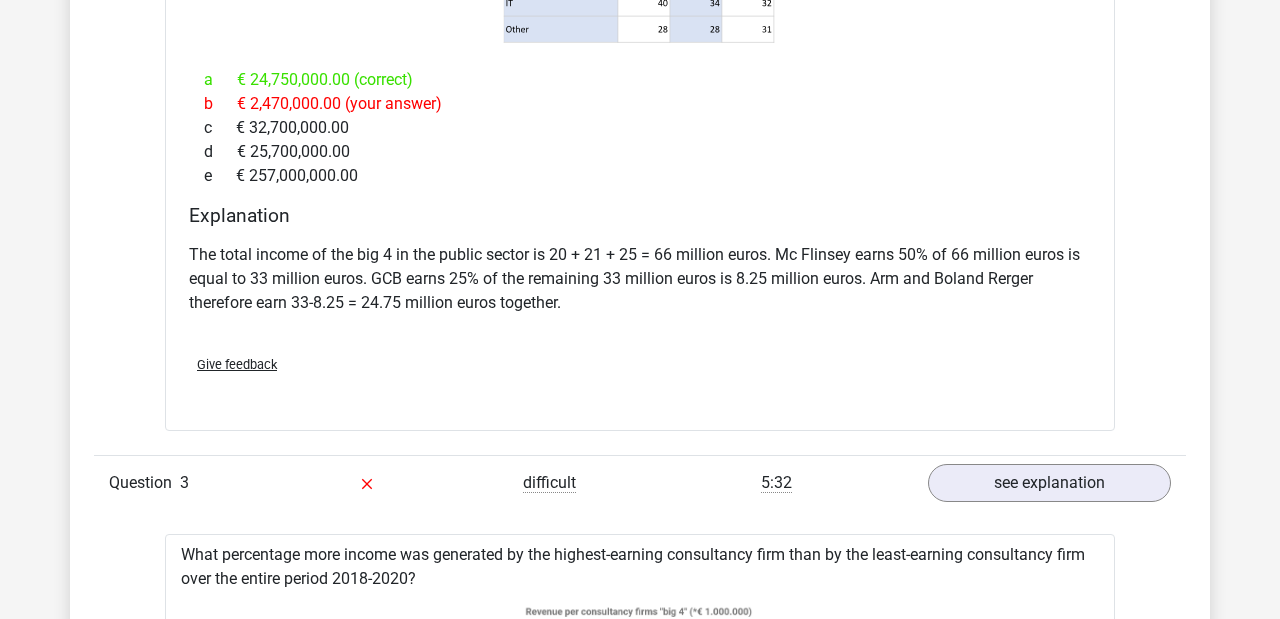 scroll, scrollTop: 2942, scrollLeft: 0, axis: vertical 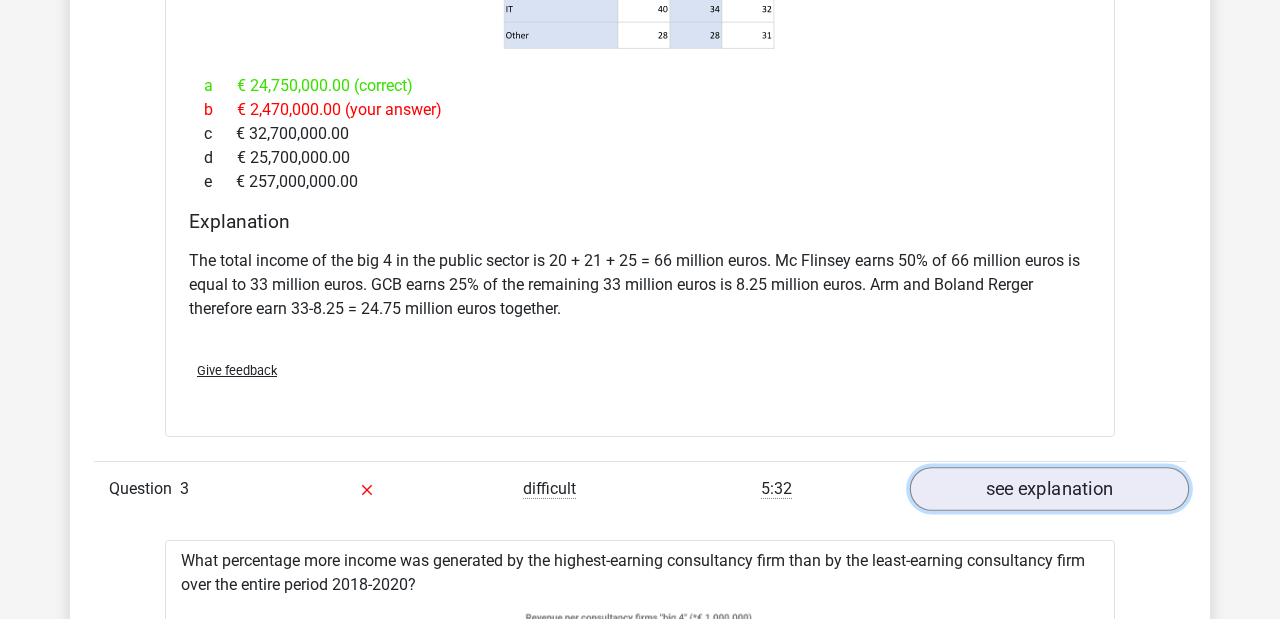 click on "see explanation" at bounding box center (1049, 489) 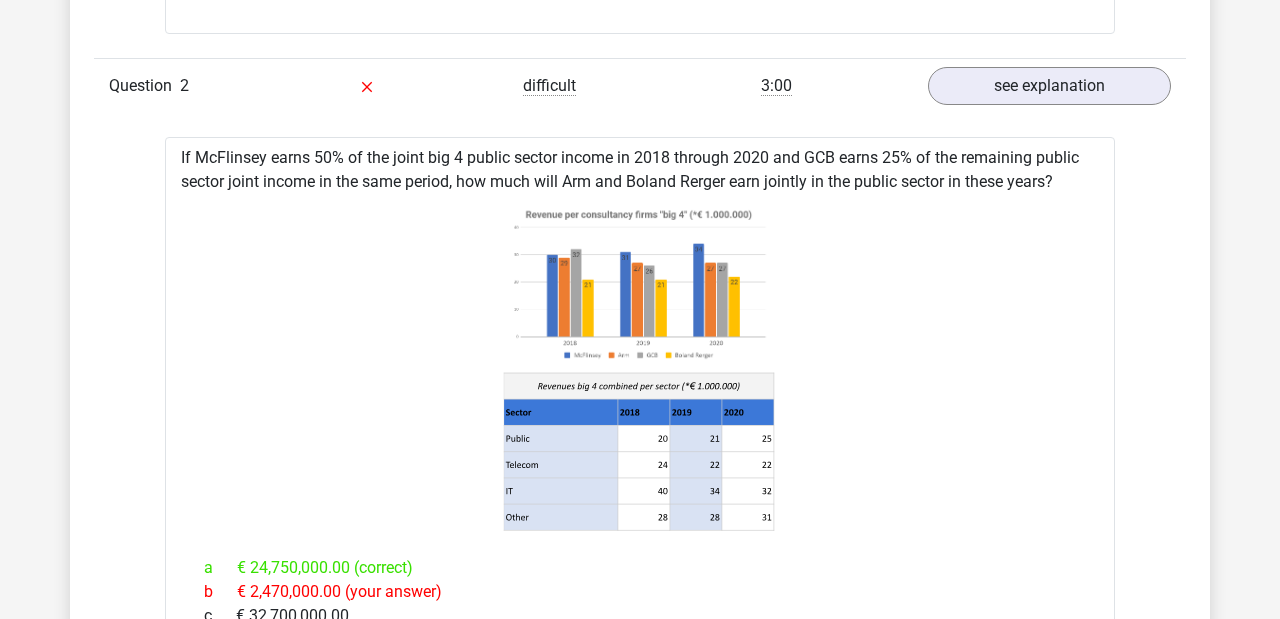 scroll, scrollTop: 2427, scrollLeft: 0, axis: vertical 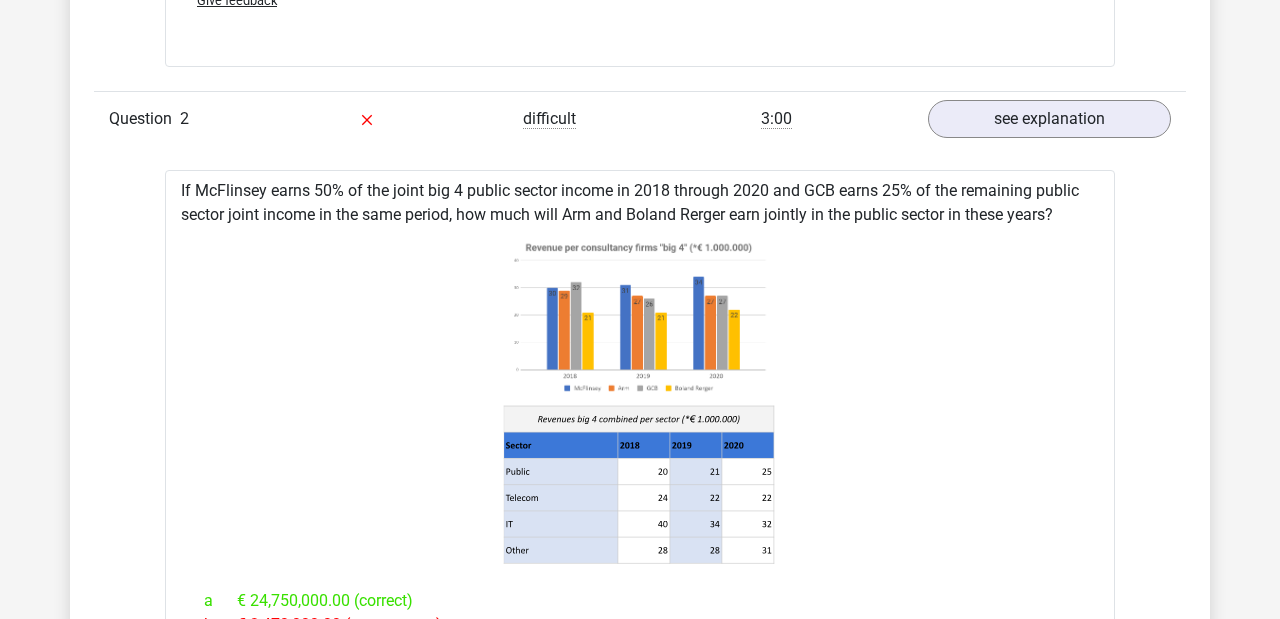 click on "Question
2
difficult
3:00
see explanation" at bounding box center (640, 118) 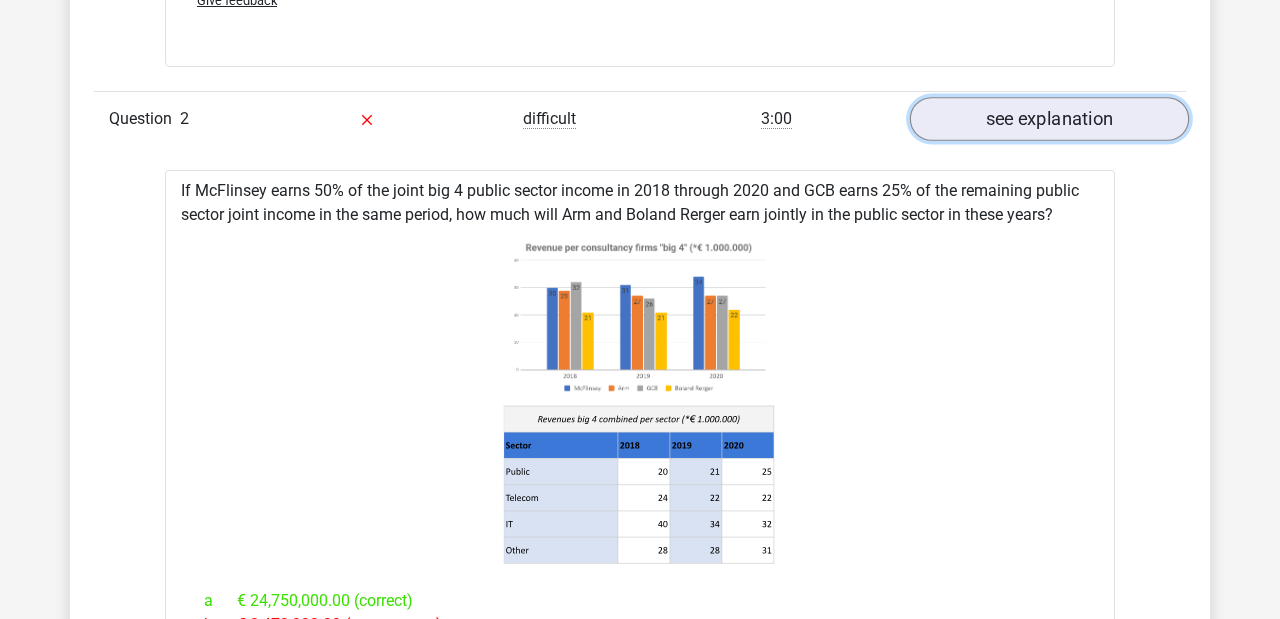click on "see explanation" at bounding box center [1049, 119] 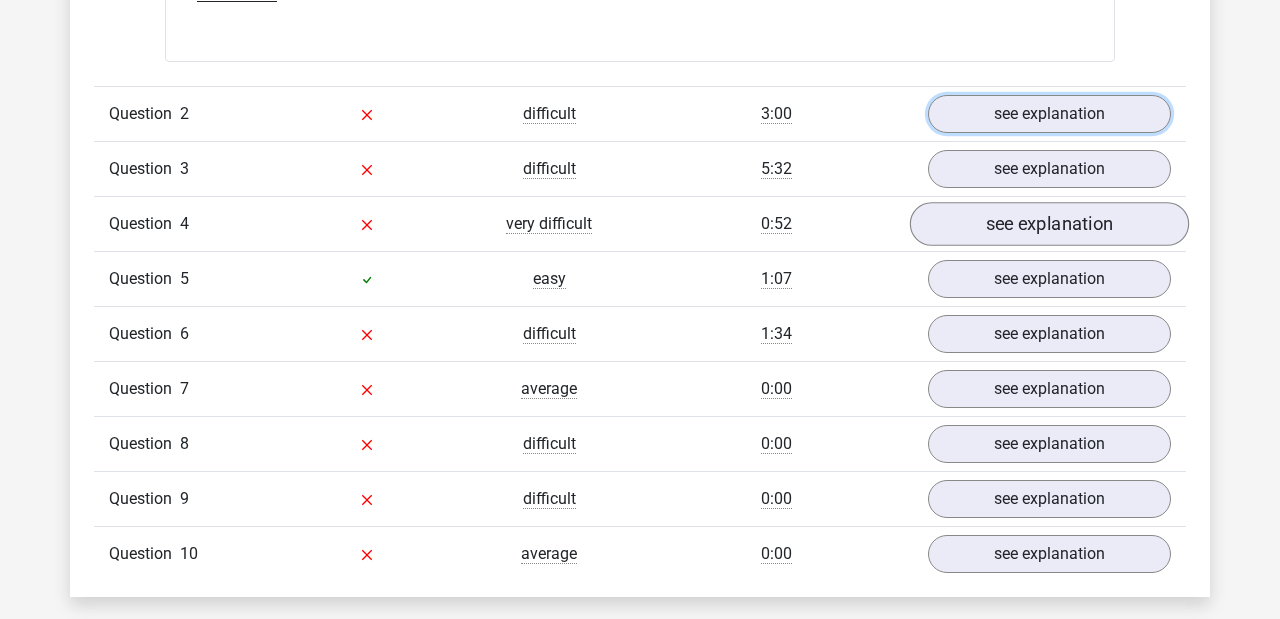 scroll, scrollTop: 2403, scrollLeft: 0, axis: vertical 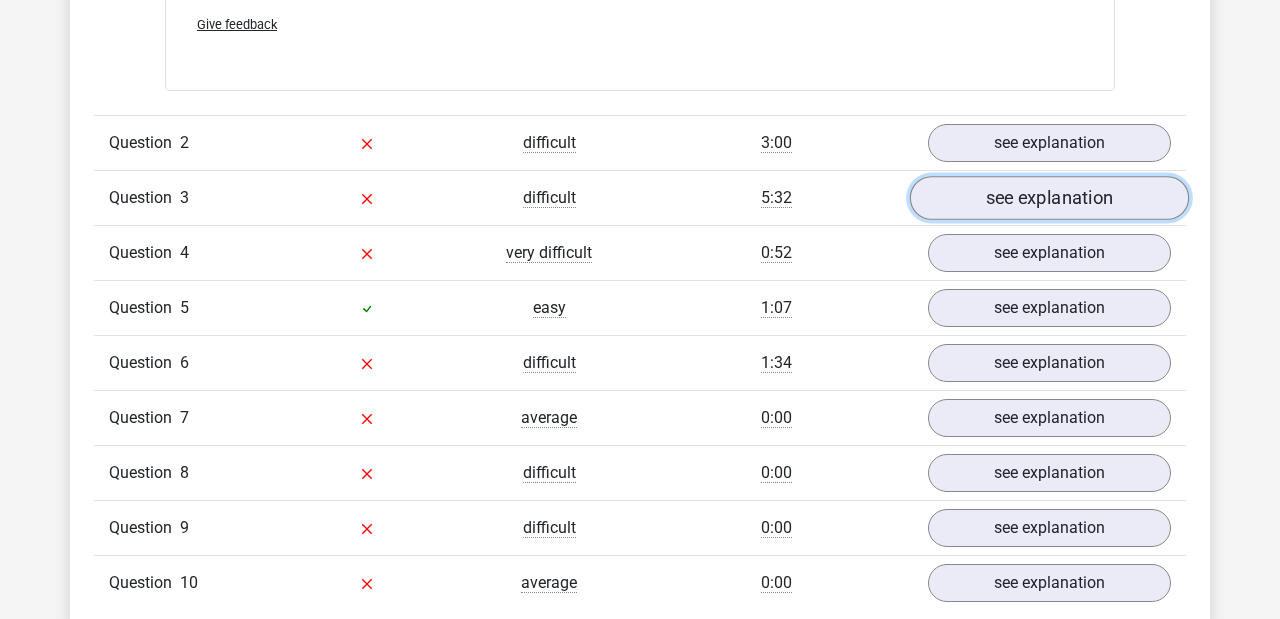 click on "see explanation" at bounding box center [1049, 198] 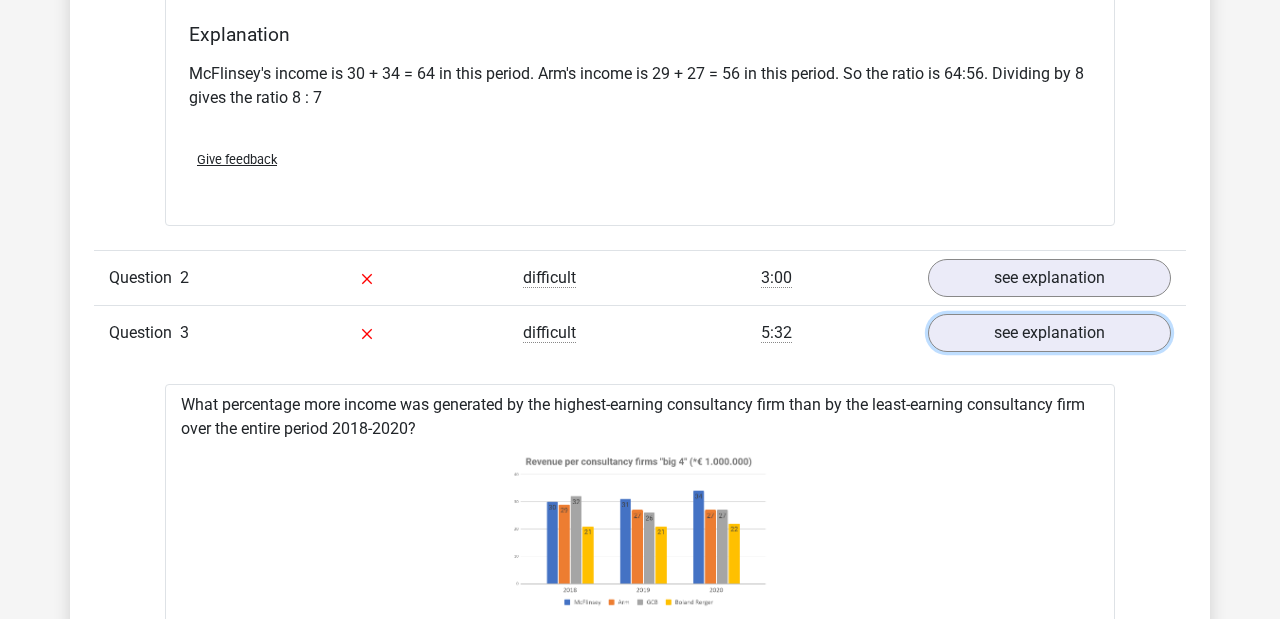 scroll, scrollTop: 2267, scrollLeft: 0, axis: vertical 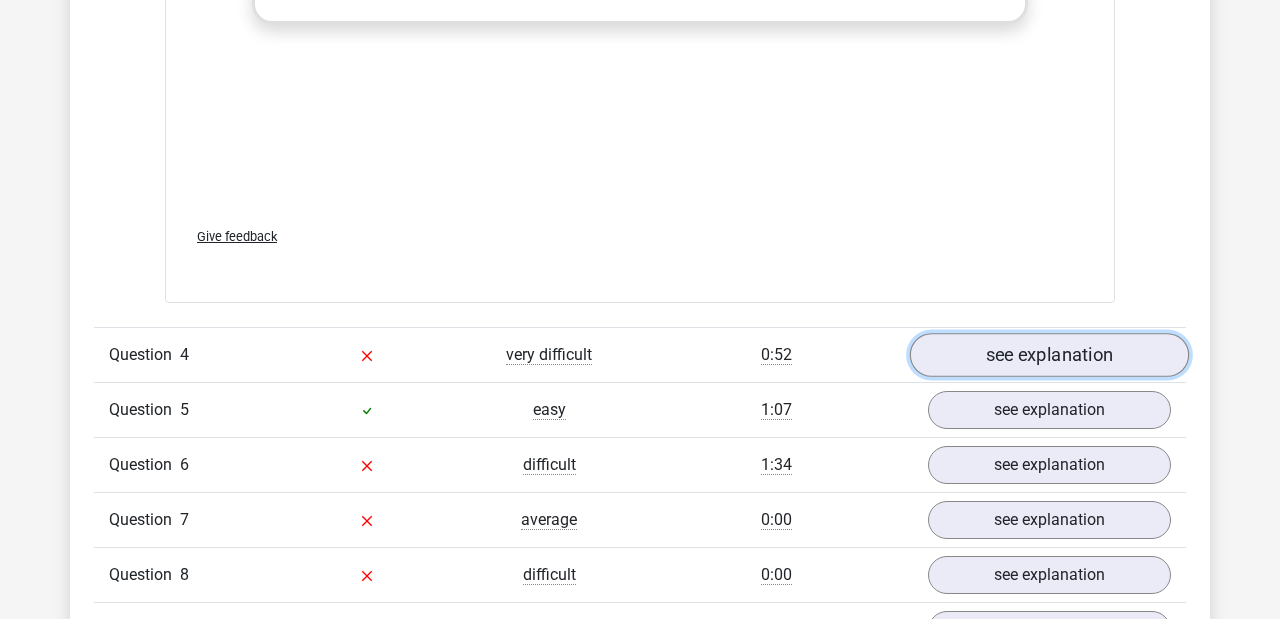 click on "see explanation" at bounding box center [1049, 355] 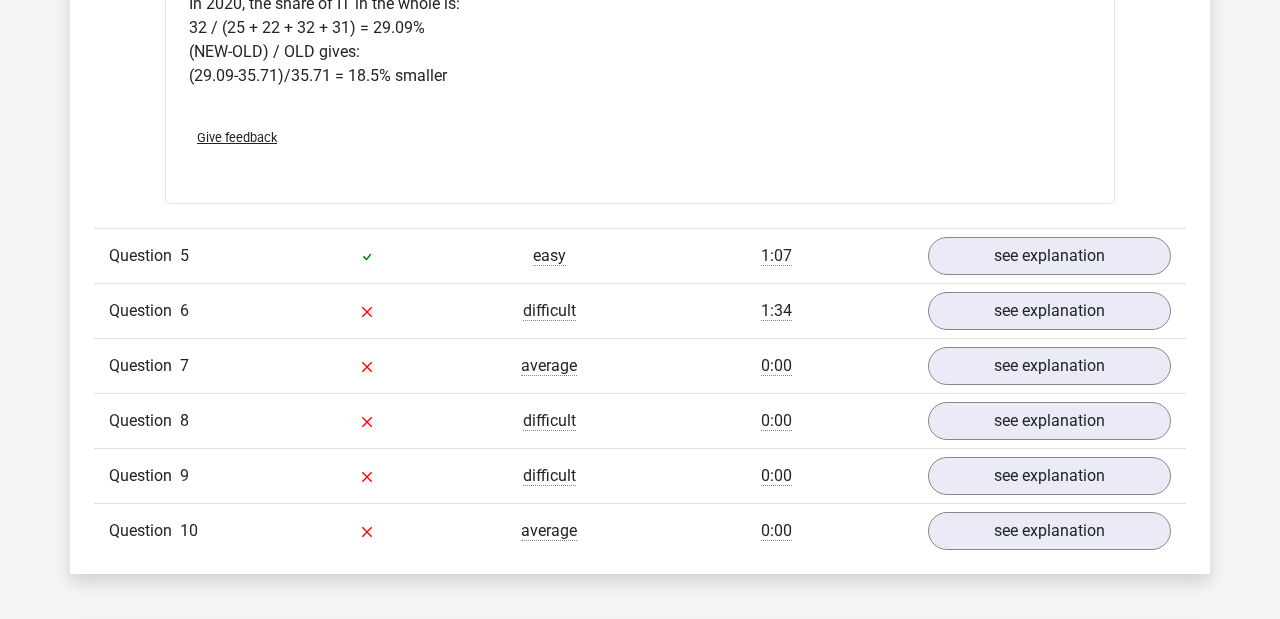 scroll, scrollTop: 4683, scrollLeft: 0, axis: vertical 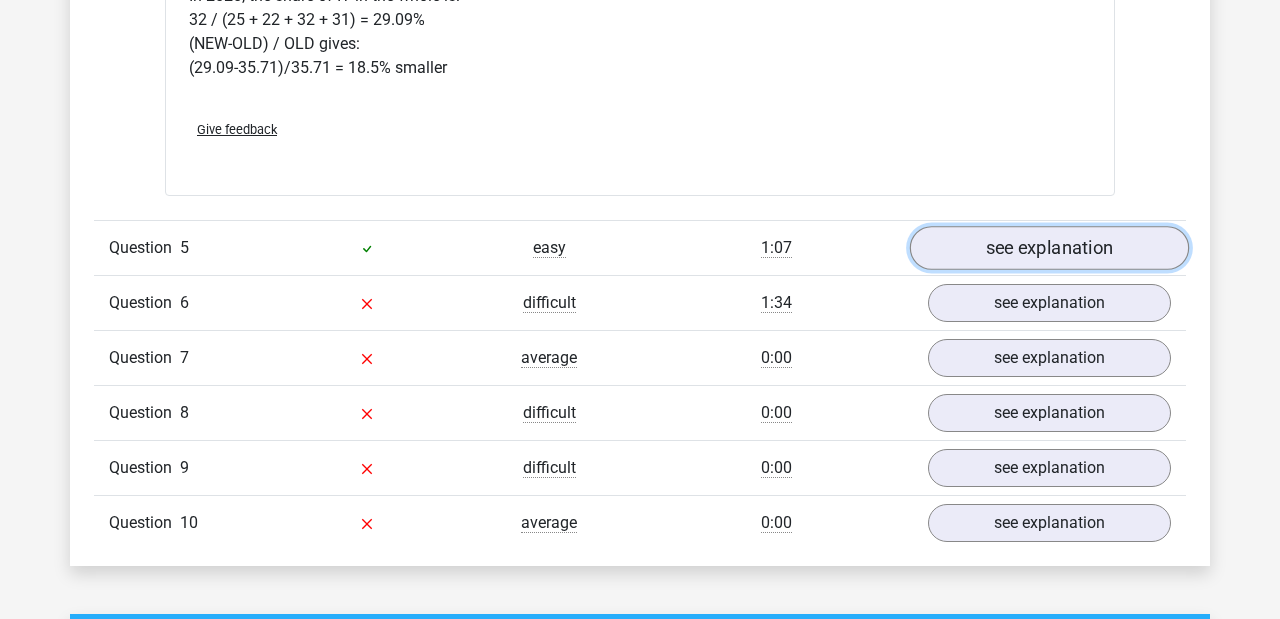 click on "see explanation" at bounding box center (1049, 248) 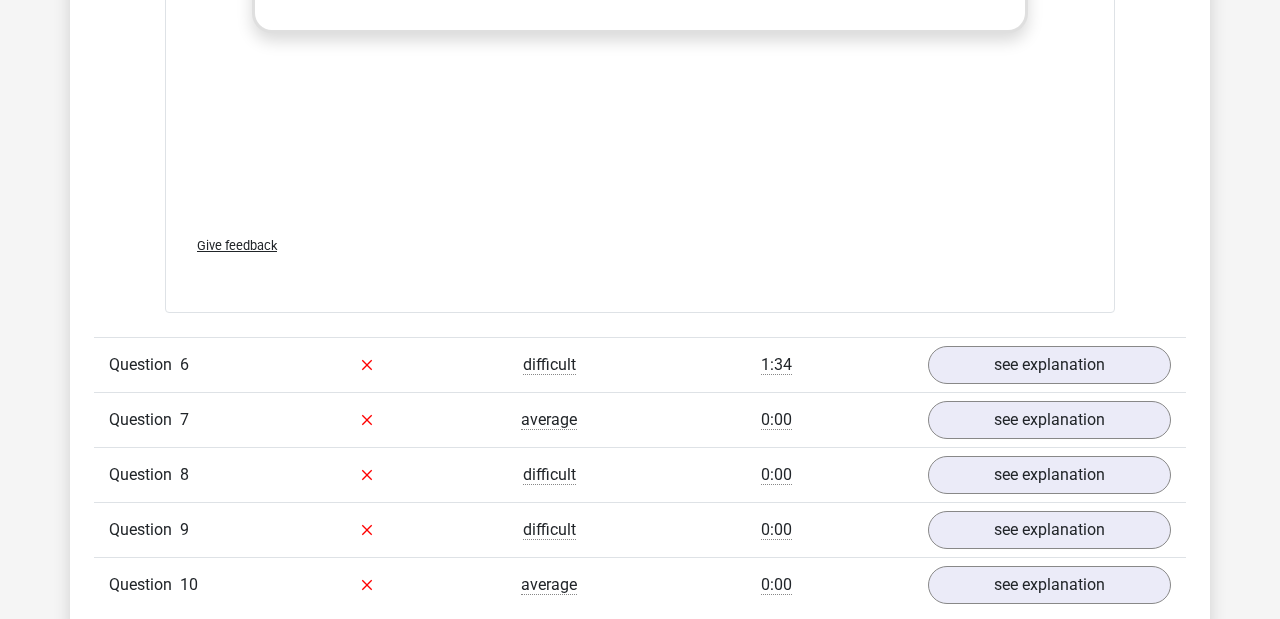 scroll, scrollTop: 5947, scrollLeft: 0, axis: vertical 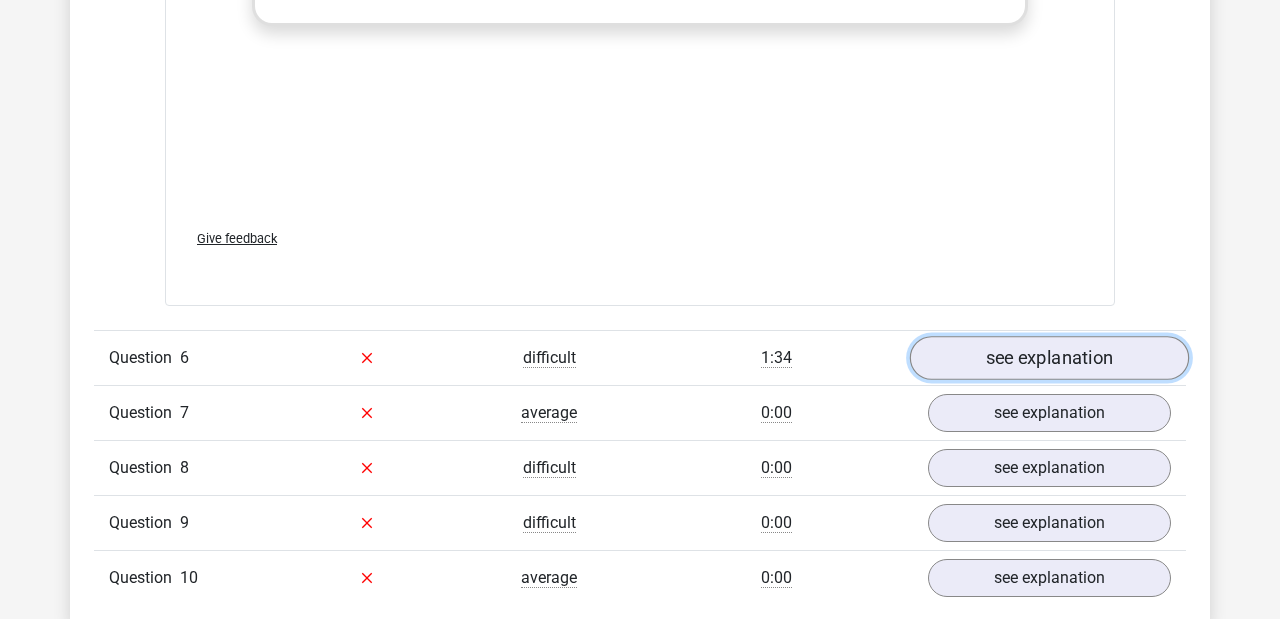 click on "see explanation" at bounding box center [1049, 358] 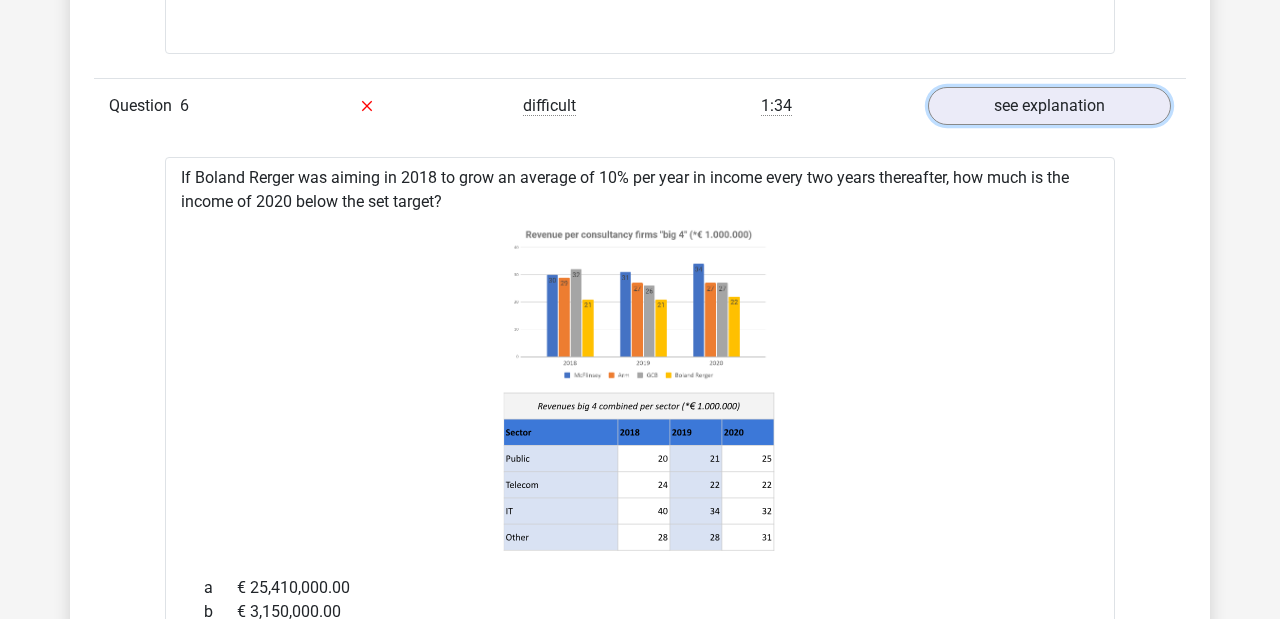 scroll, scrollTop: 6200, scrollLeft: 0, axis: vertical 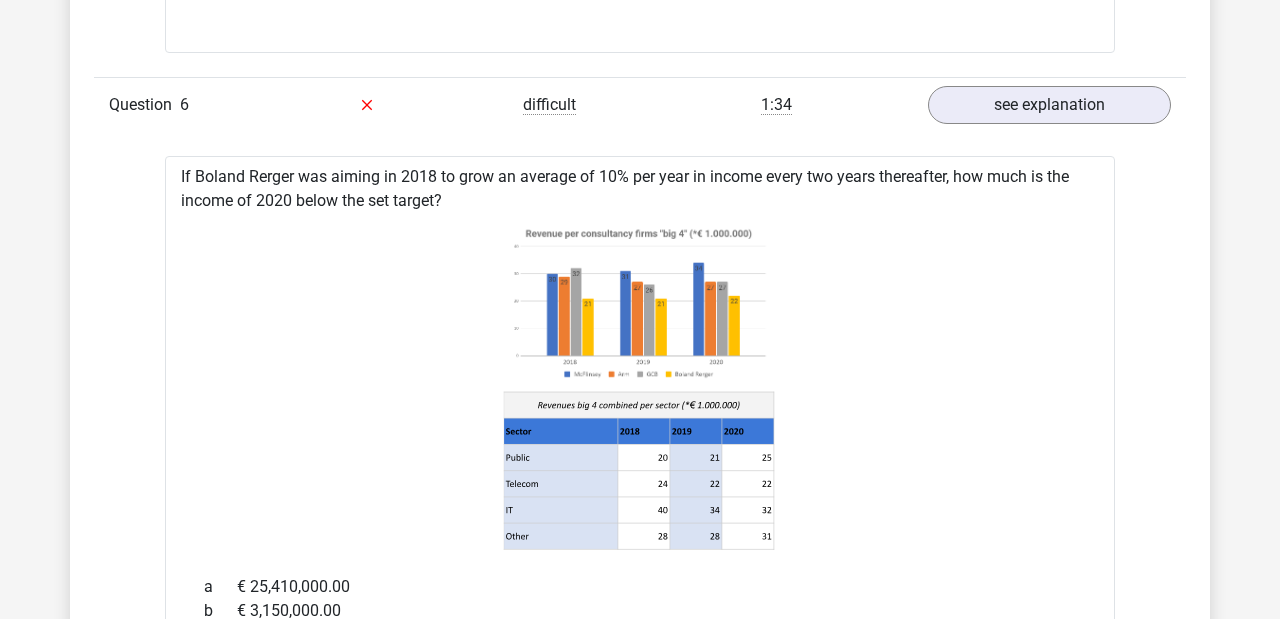 click 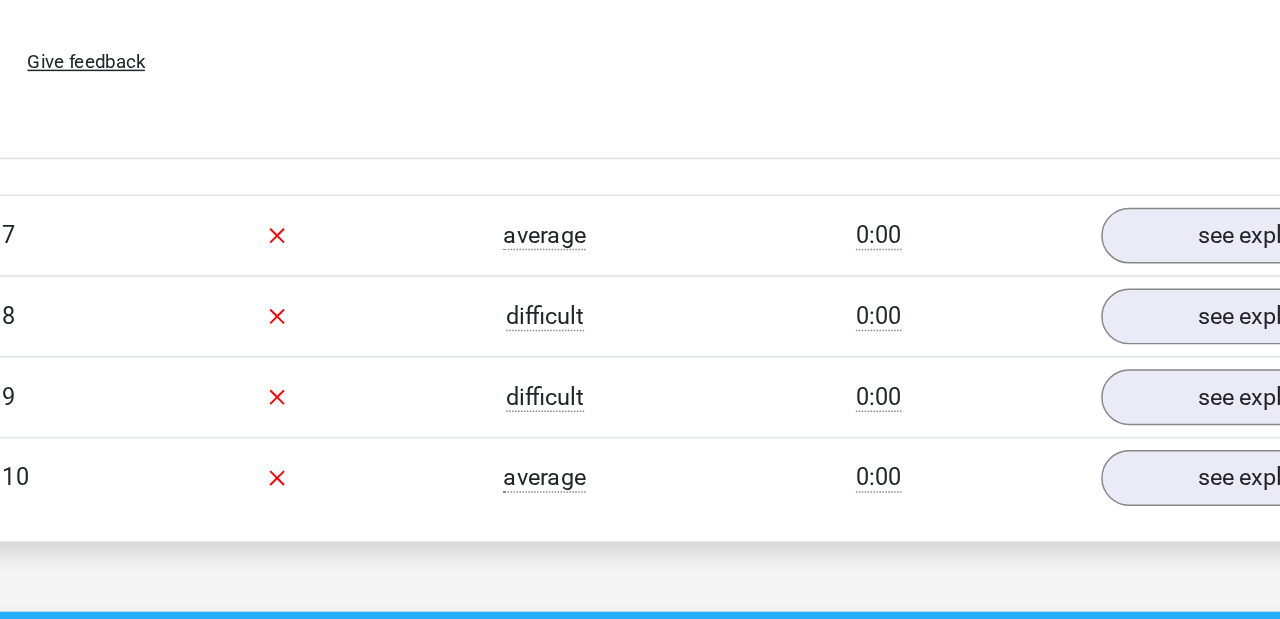 scroll, scrollTop: 6810, scrollLeft: 0, axis: vertical 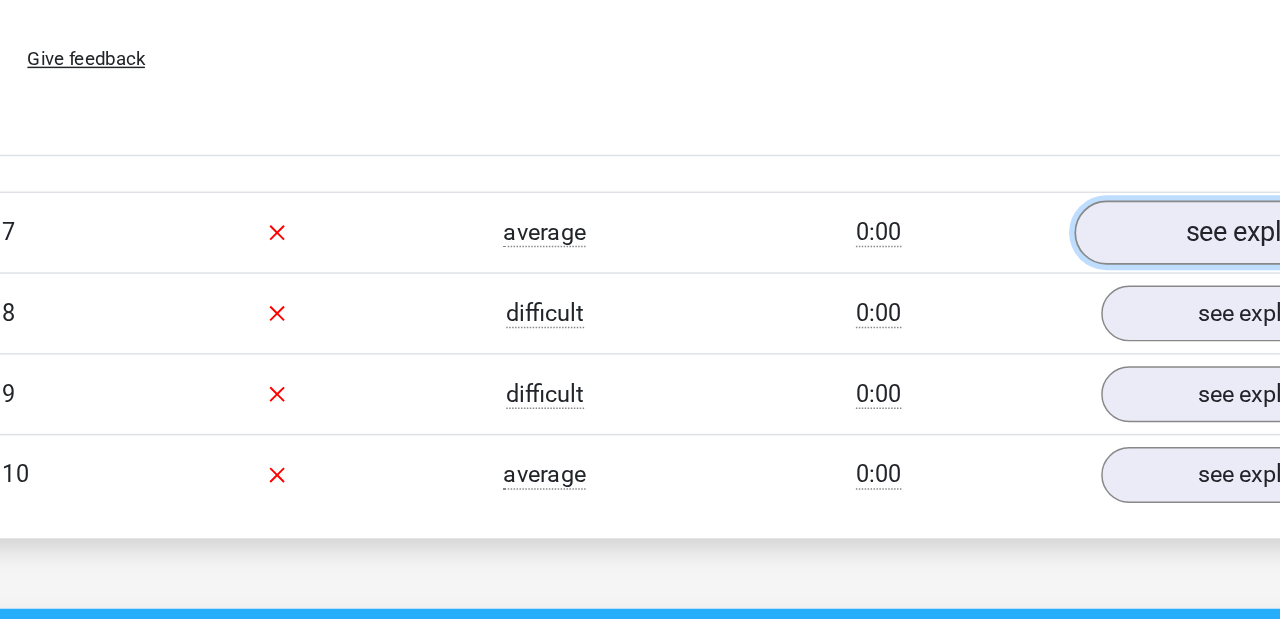 click on "see explanation" at bounding box center (1049, 356) 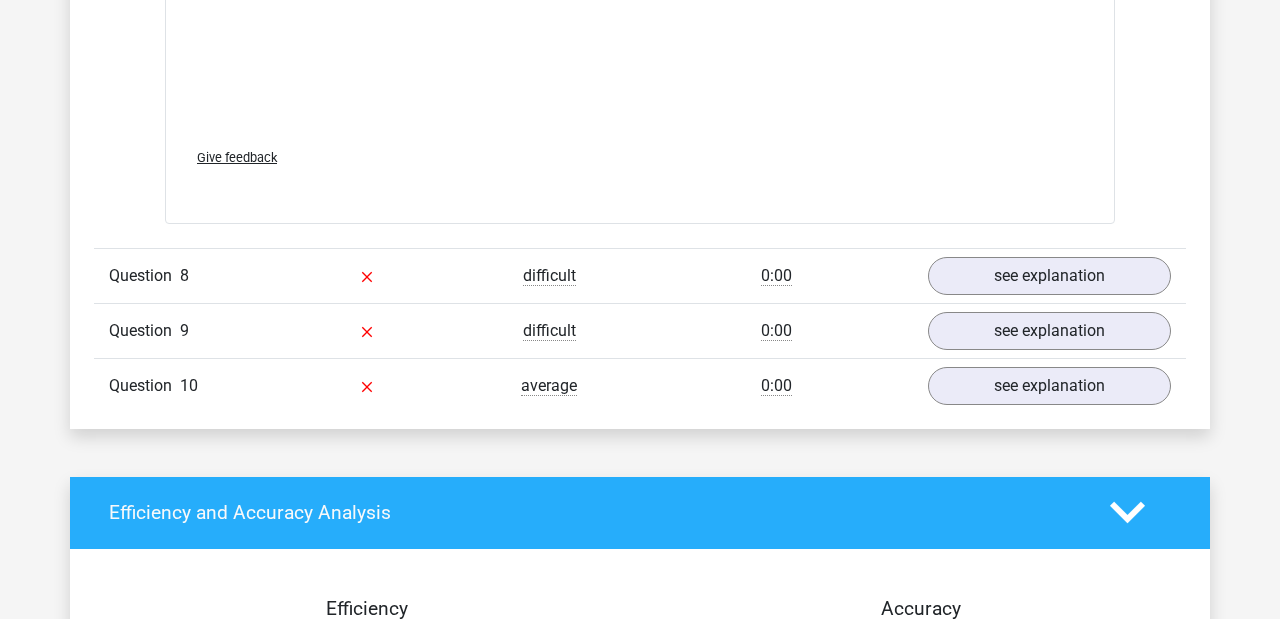 scroll, scrollTop: 8230, scrollLeft: 0, axis: vertical 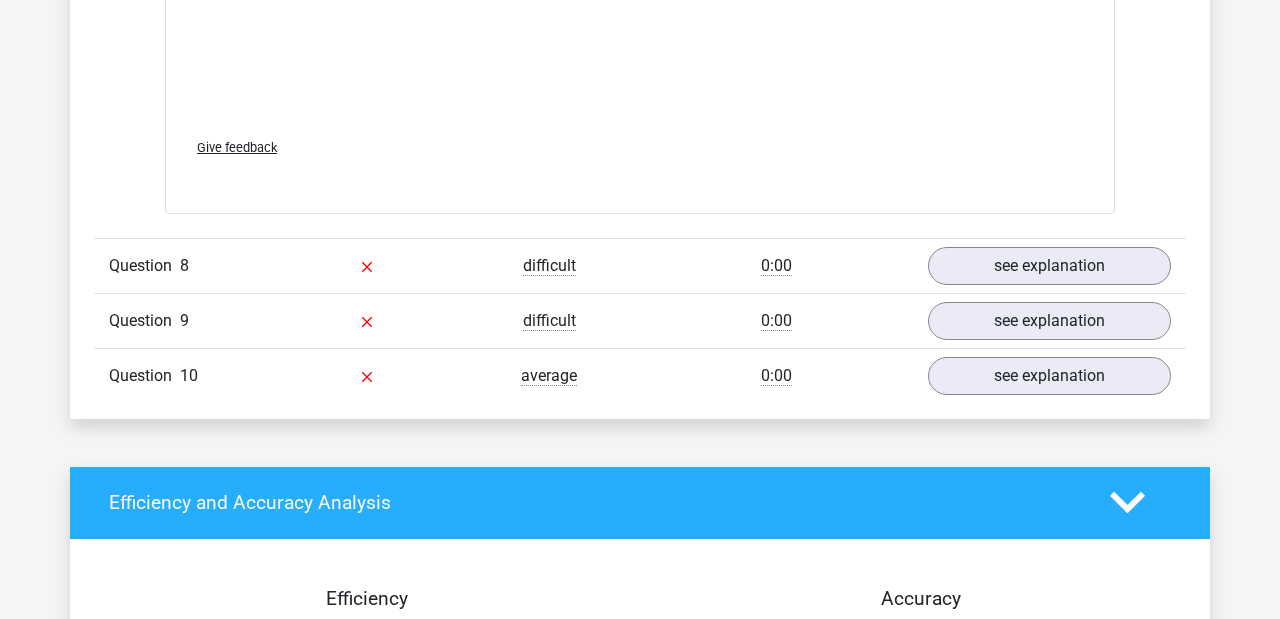 click on "Question
8
difficult
0:00
see explanation" at bounding box center [640, 265] 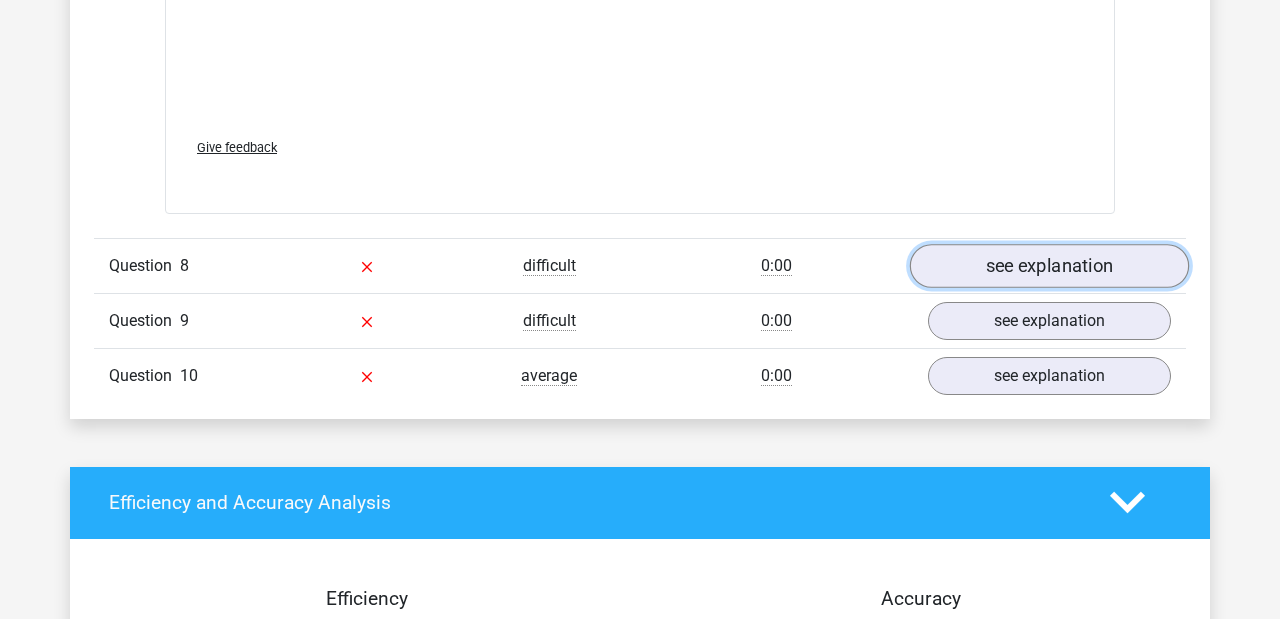 click on "see explanation" at bounding box center [1049, 266] 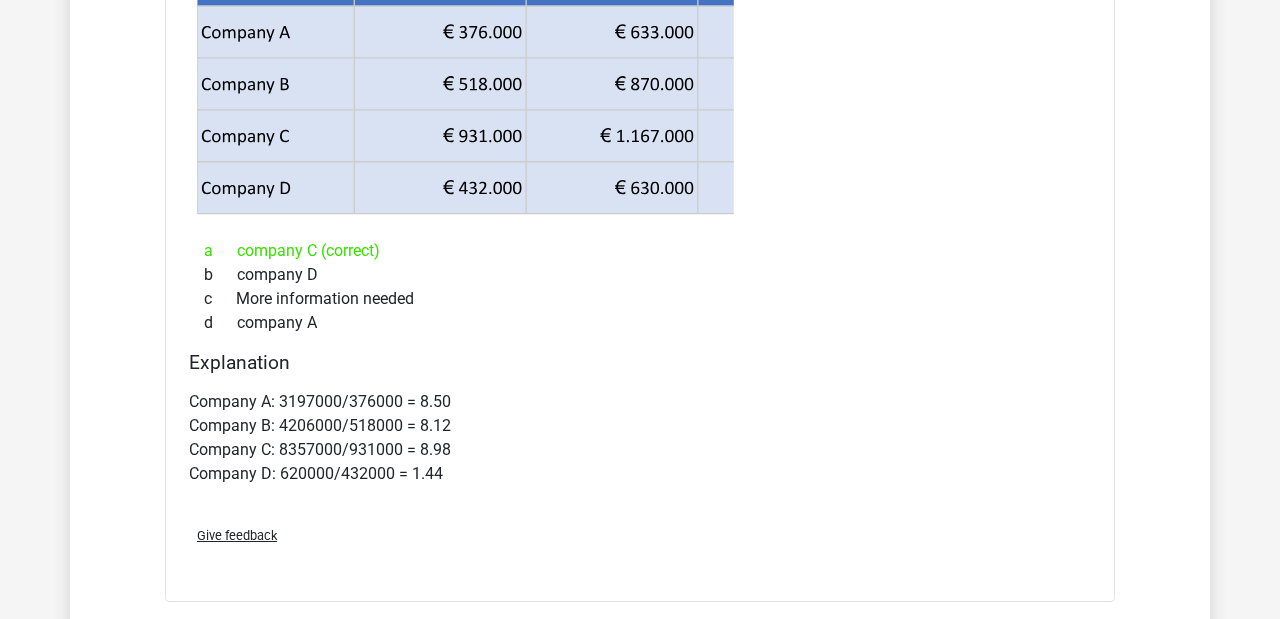 scroll, scrollTop: 8657, scrollLeft: 0, axis: vertical 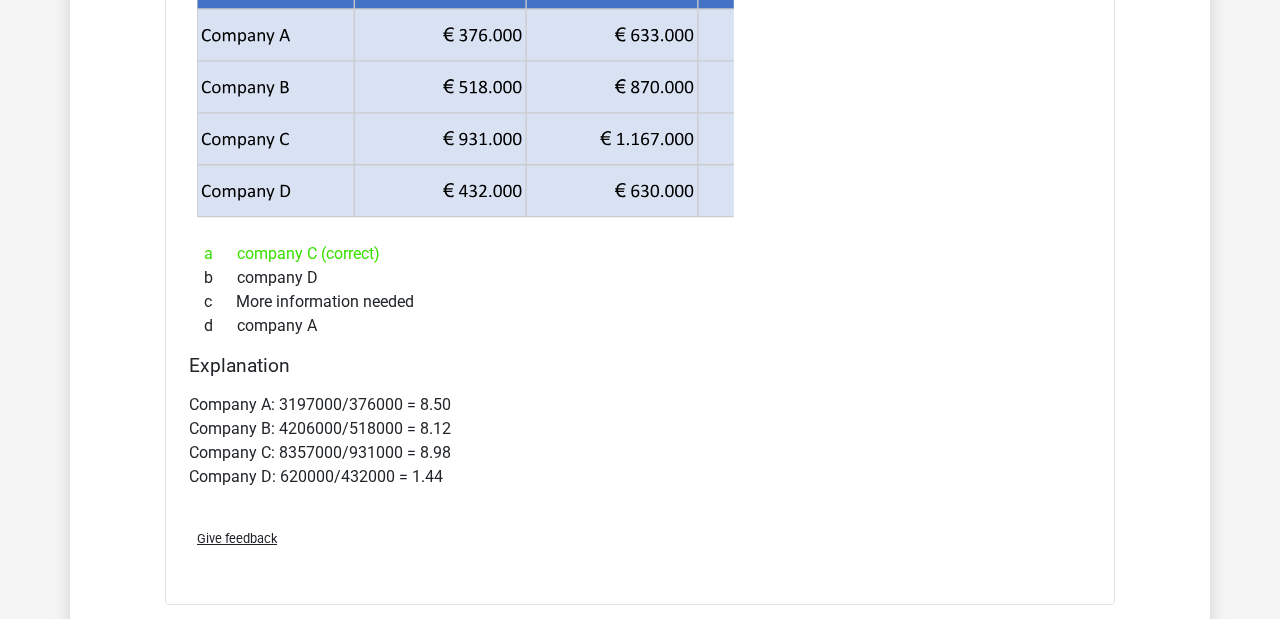 click on "Company A: 3197000/376000 = 8.50 Company B: 4206000/518000 = 8.12 Company C: 8357000/931000 = 8.98 Company D: 620000/432000 = 1.44" at bounding box center [640, 441] 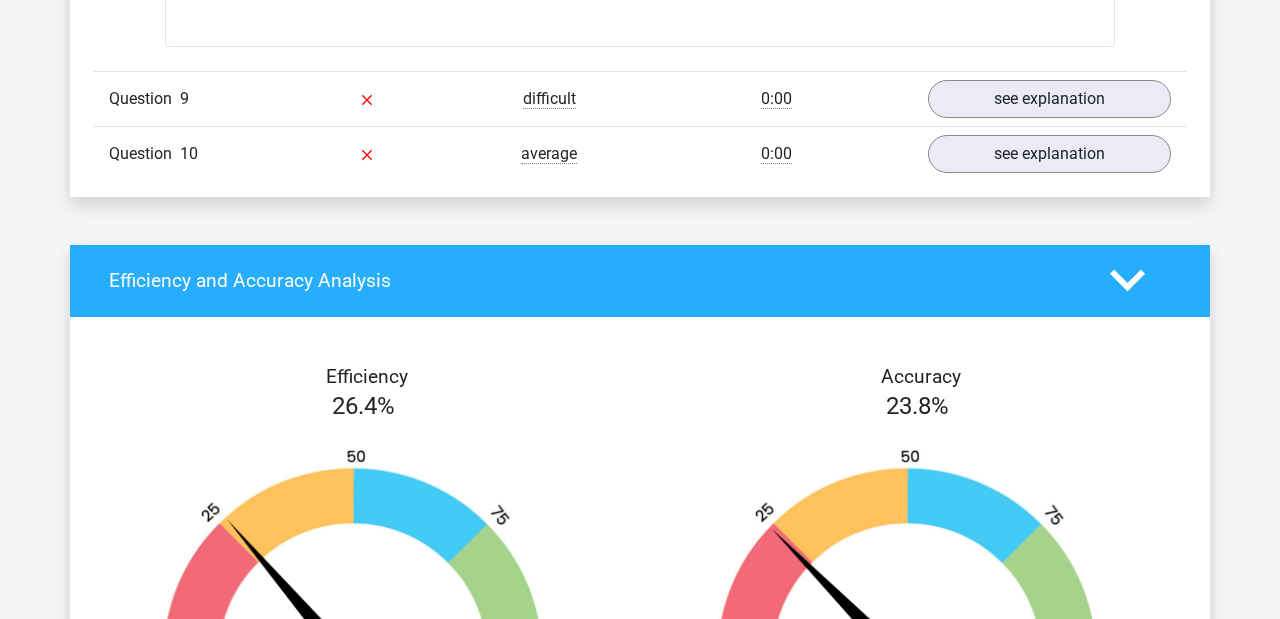 scroll, scrollTop: 9198, scrollLeft: 0, axis: vertical 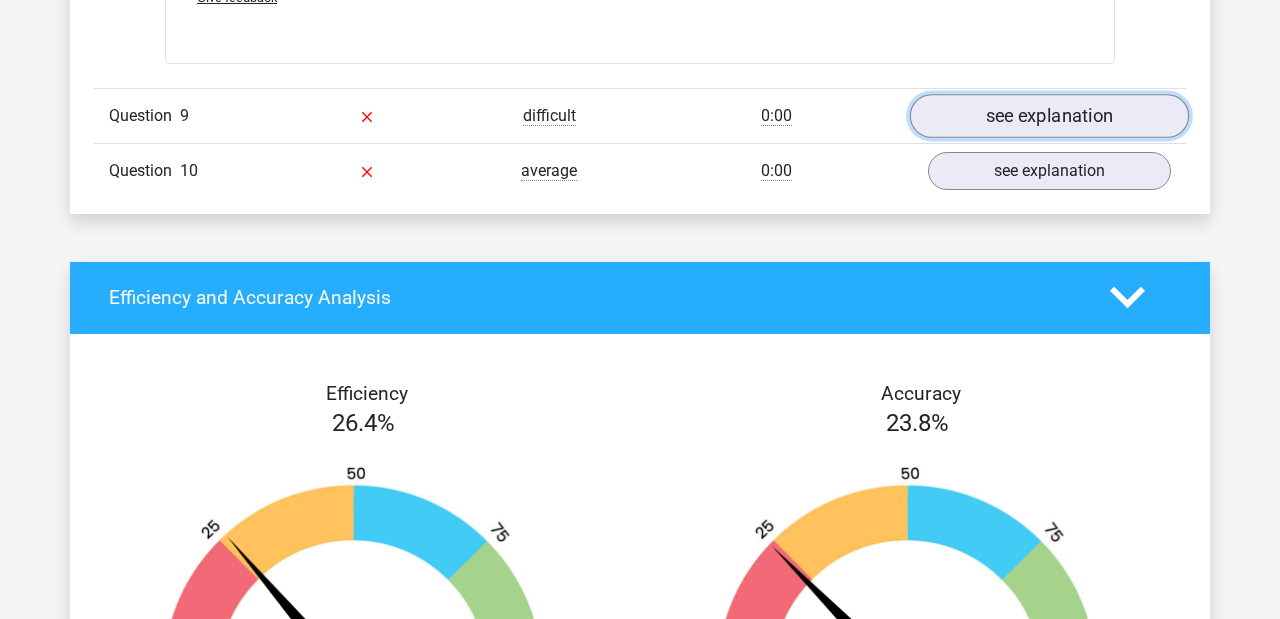 click on "see explanation" at bounding box center [1049, 116] 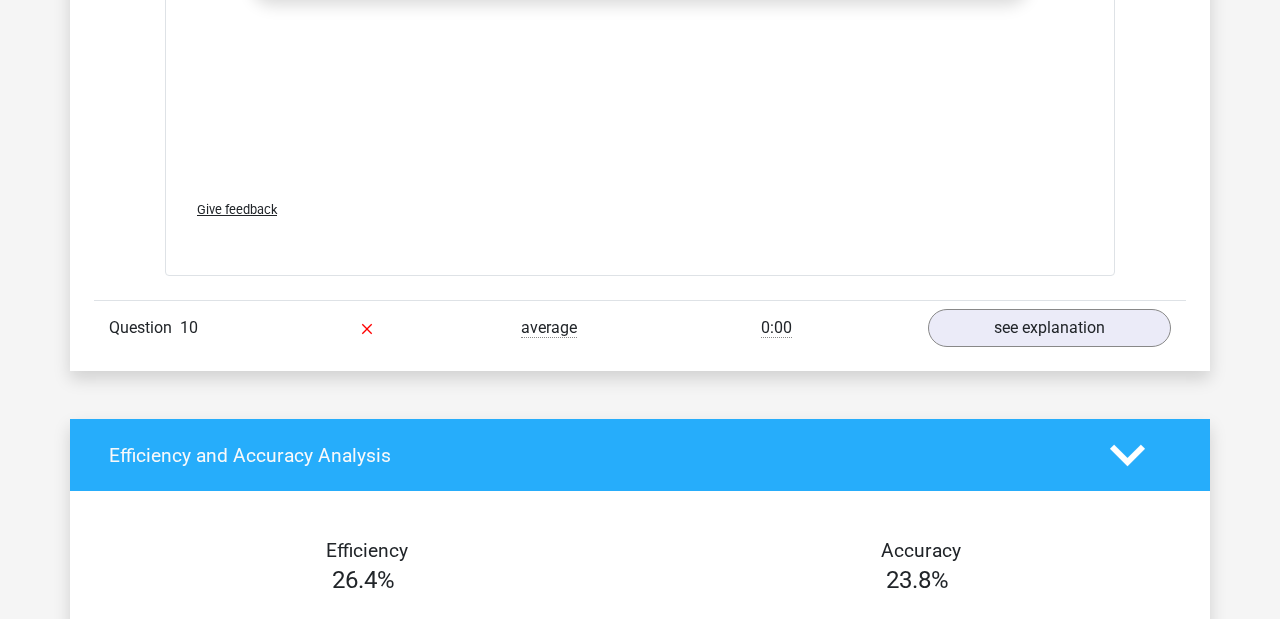 scroll, scrollTop: 10393, scrollLeft: 0, axis: vertical 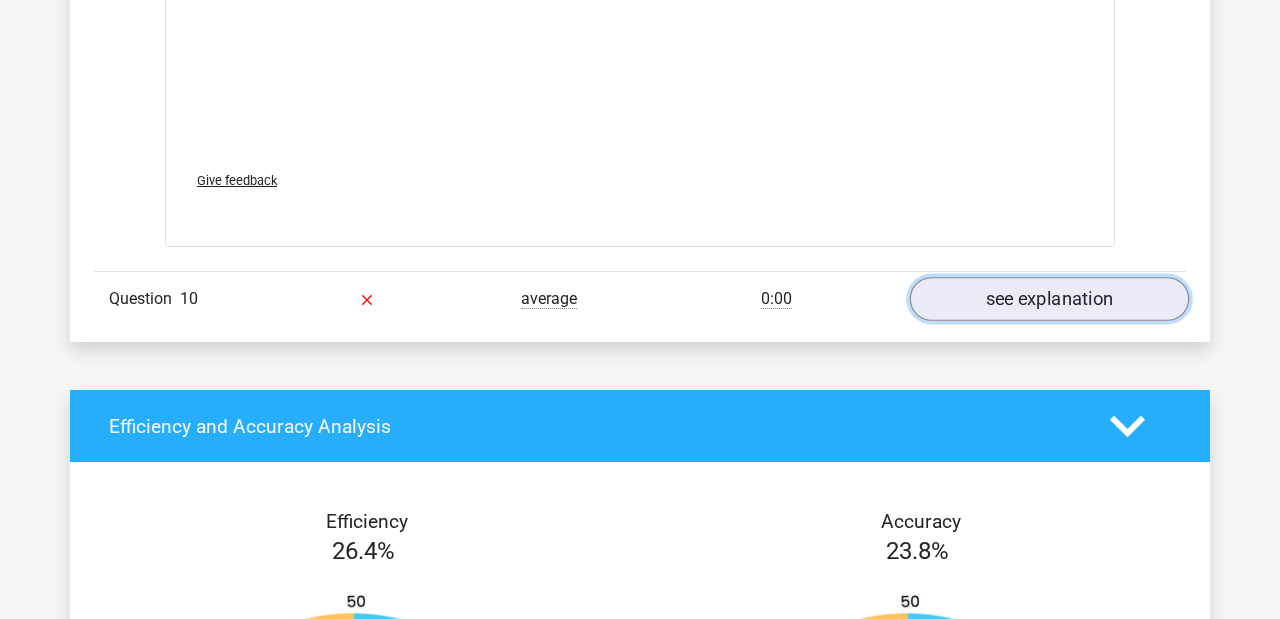 click on "see explanation" at bounding box center (1049, 299) 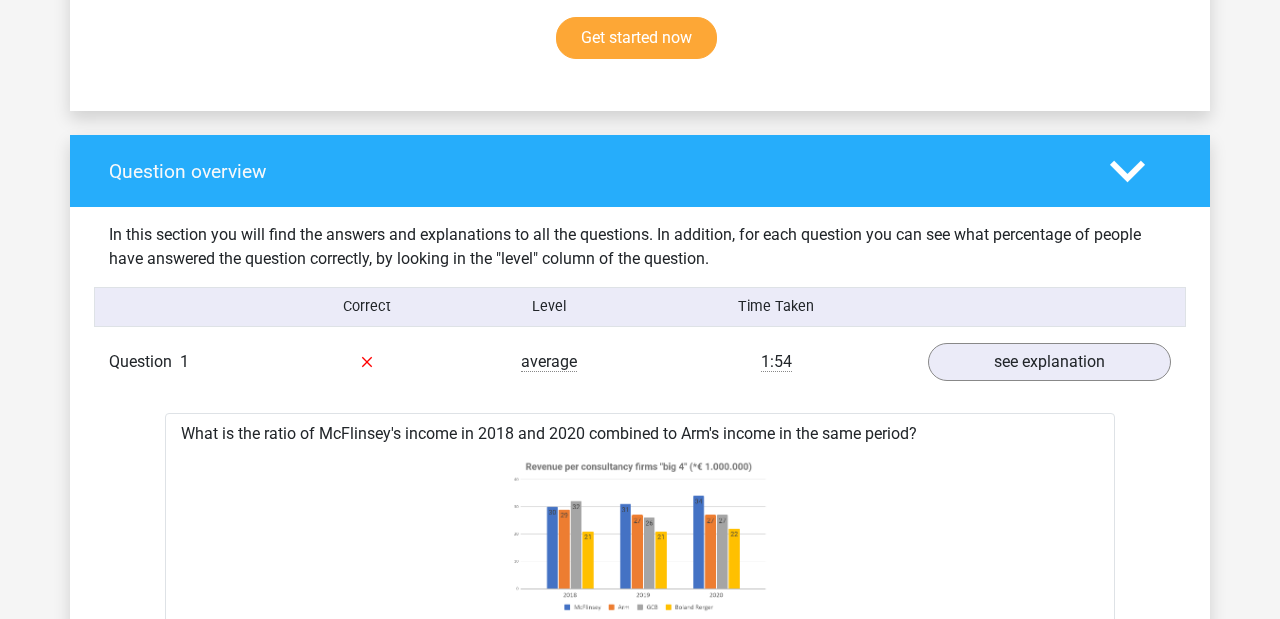 scroll, scrollTop: 0, scrollLeft: 0, axis: both 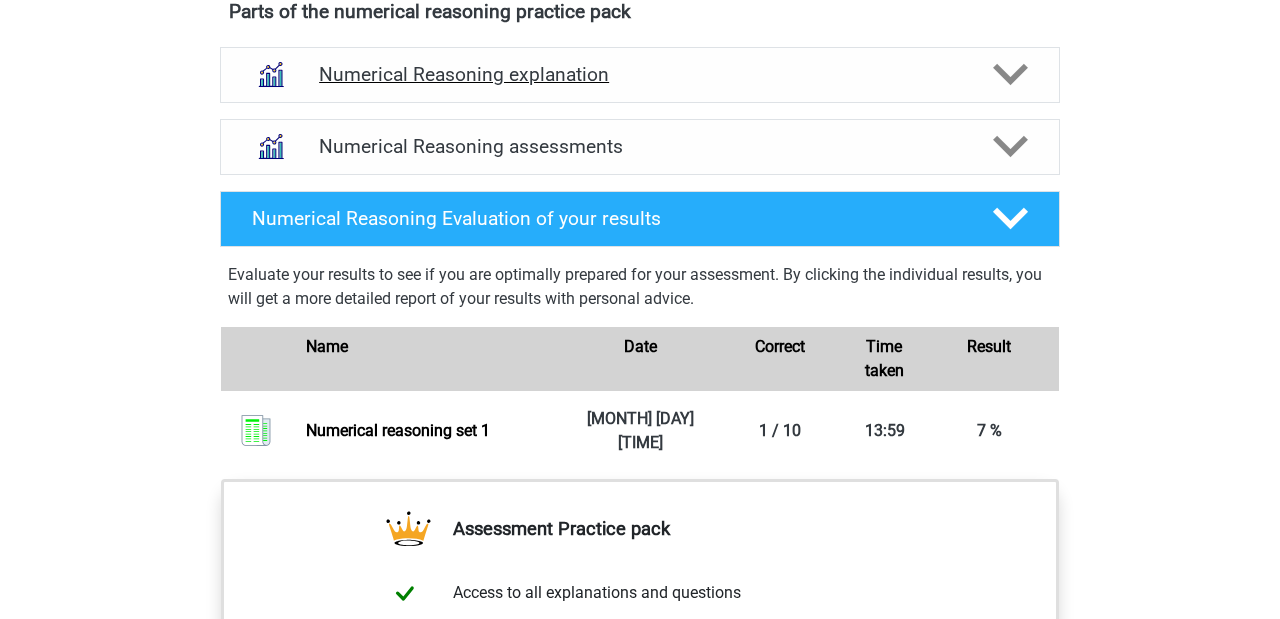 click 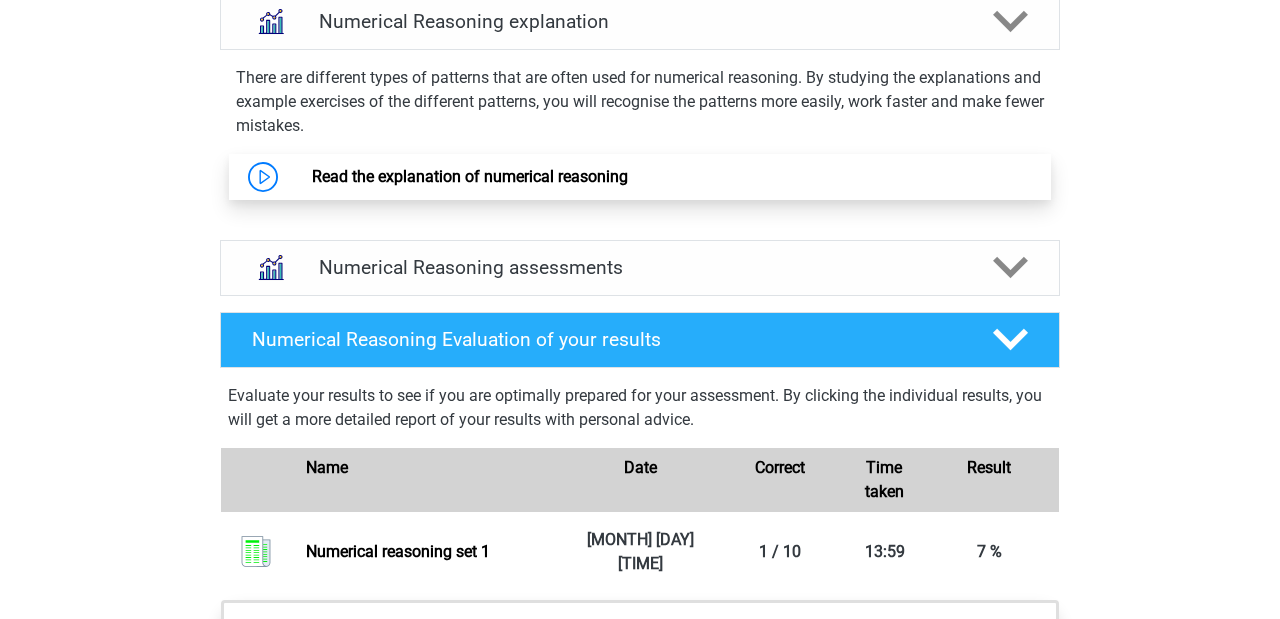 scroll, scrollTop: 1213, scrollLeft: 0, axis: vertical 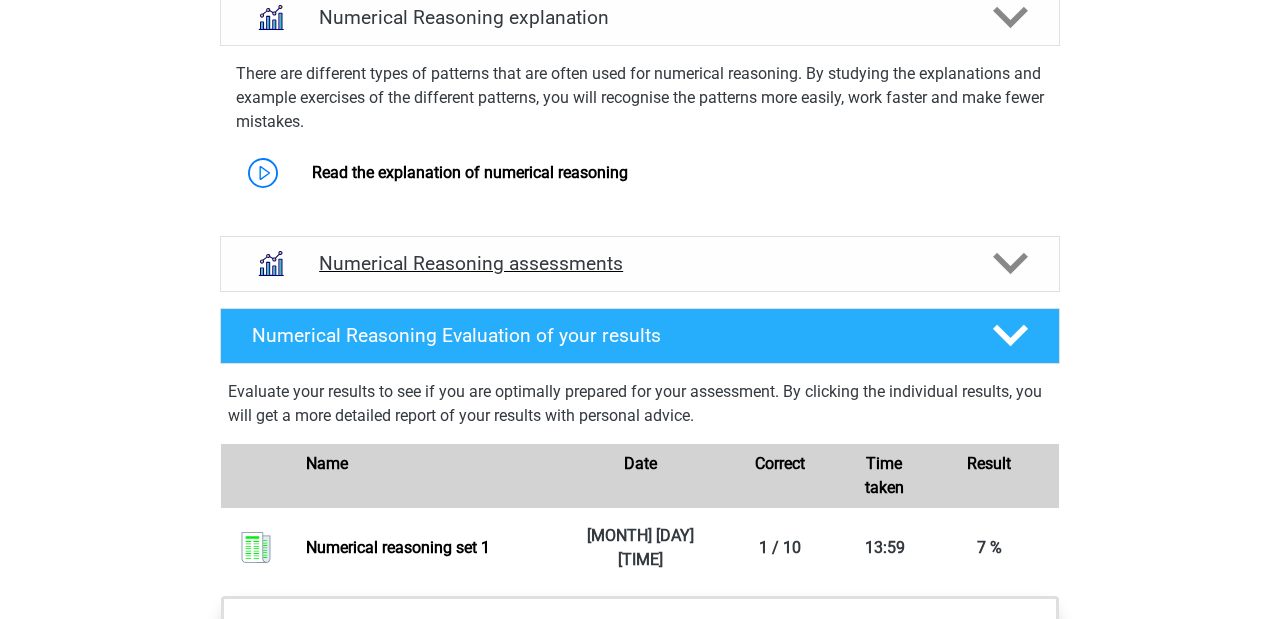 click 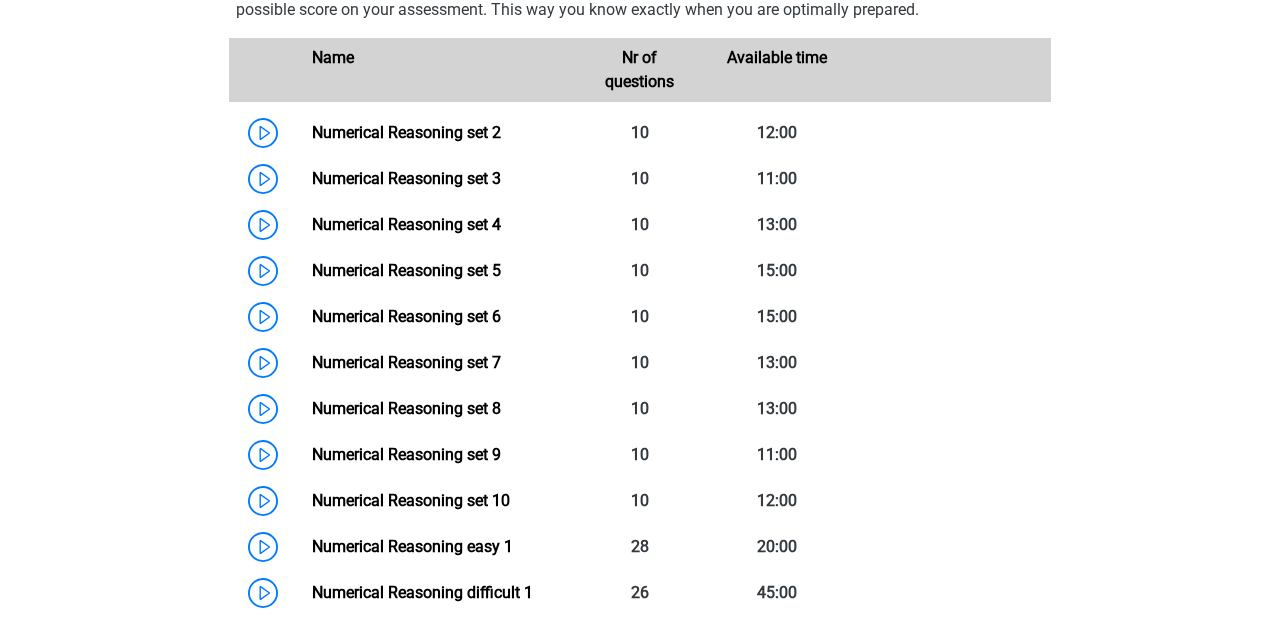 scroll, scrollTop: 1573, scrollLeft: 0, axis: vertical 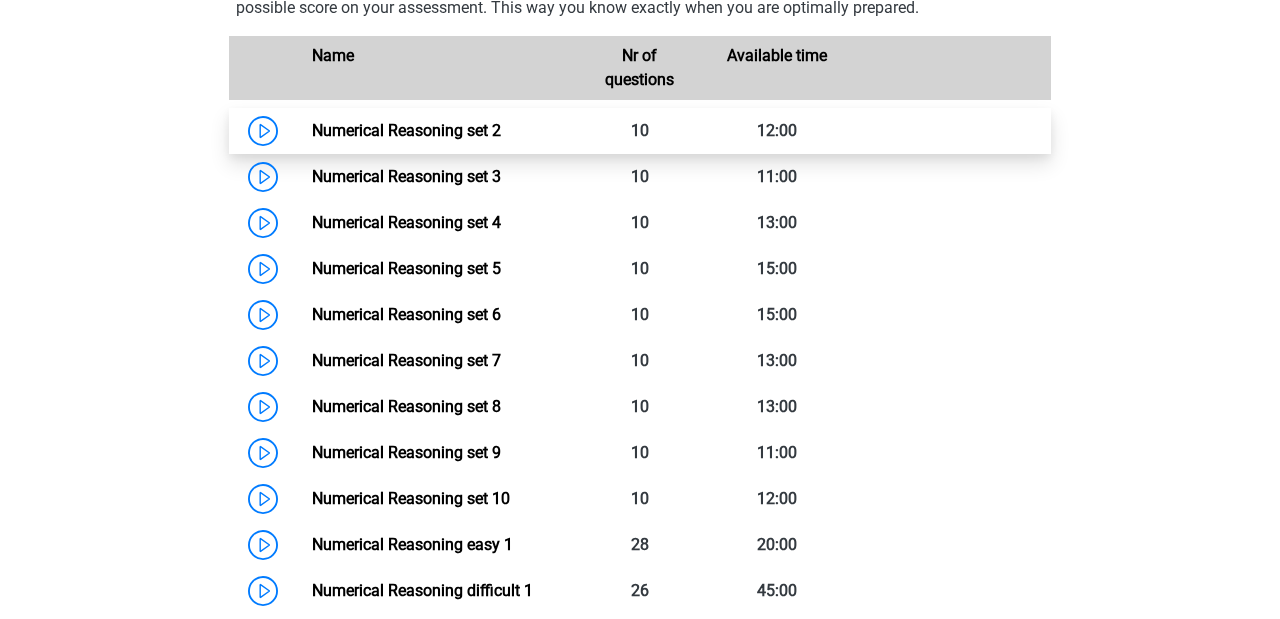 click on "Numerical Reasoning
set 2" at bounding box center (406, 130) 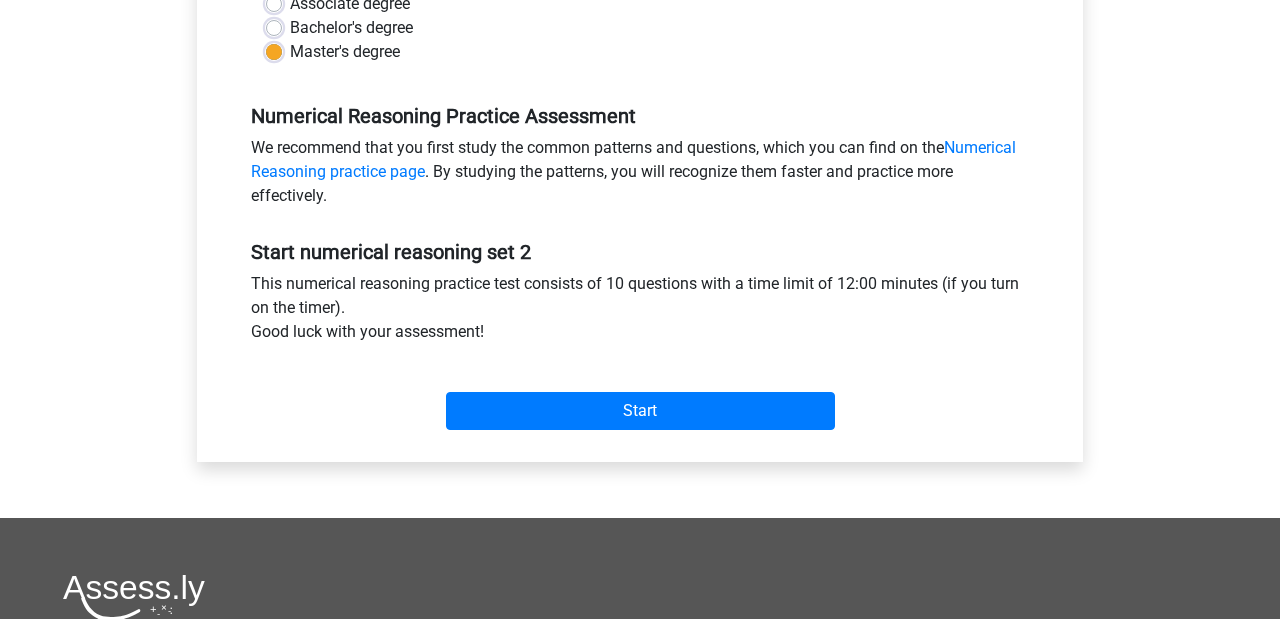 scroll, scrollTop: 591, scrollLeft: 0, axis: vertical 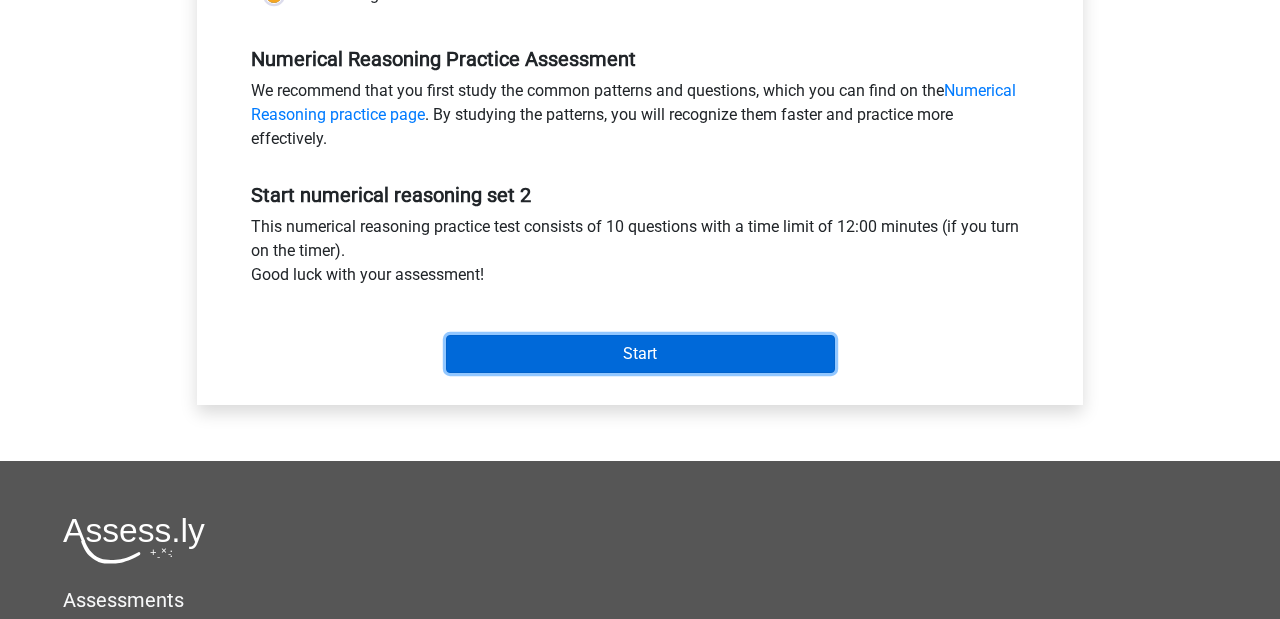 click on "Start" at bounding box center [640, 354] 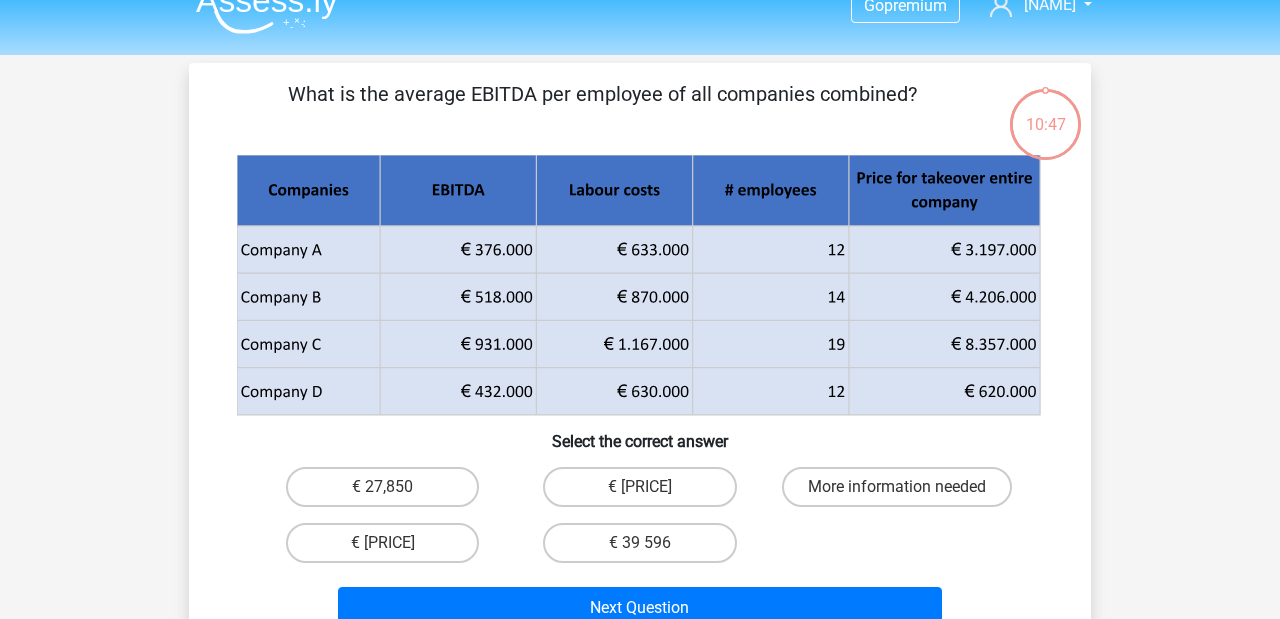 scroll, scrollTop: 36, scrollLeft: 0, axis: vertical 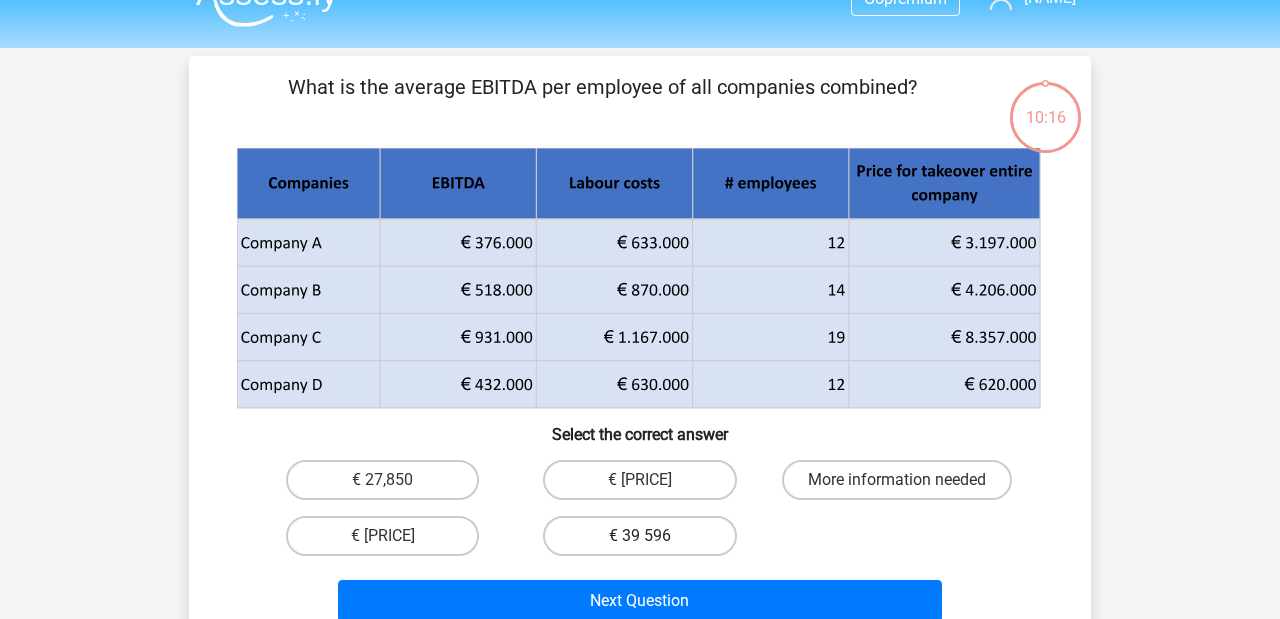 click on "€ 39 596" at bounding box center [639, 536] 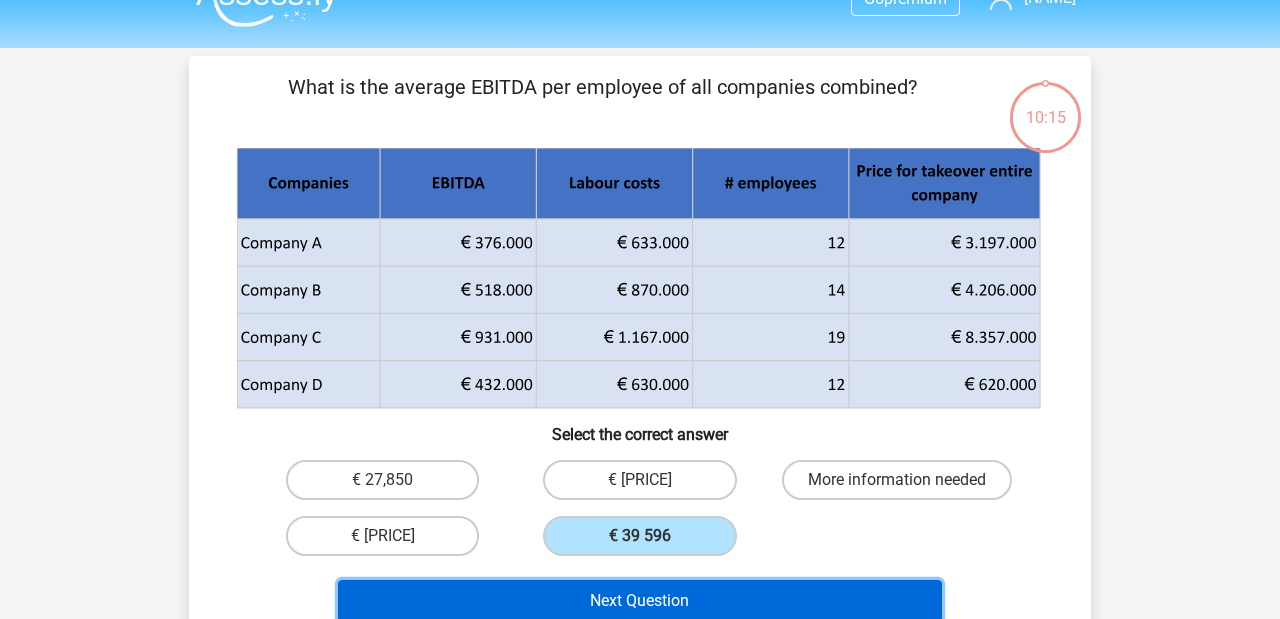 click on "Next Question" at bounding box center [640, 601] 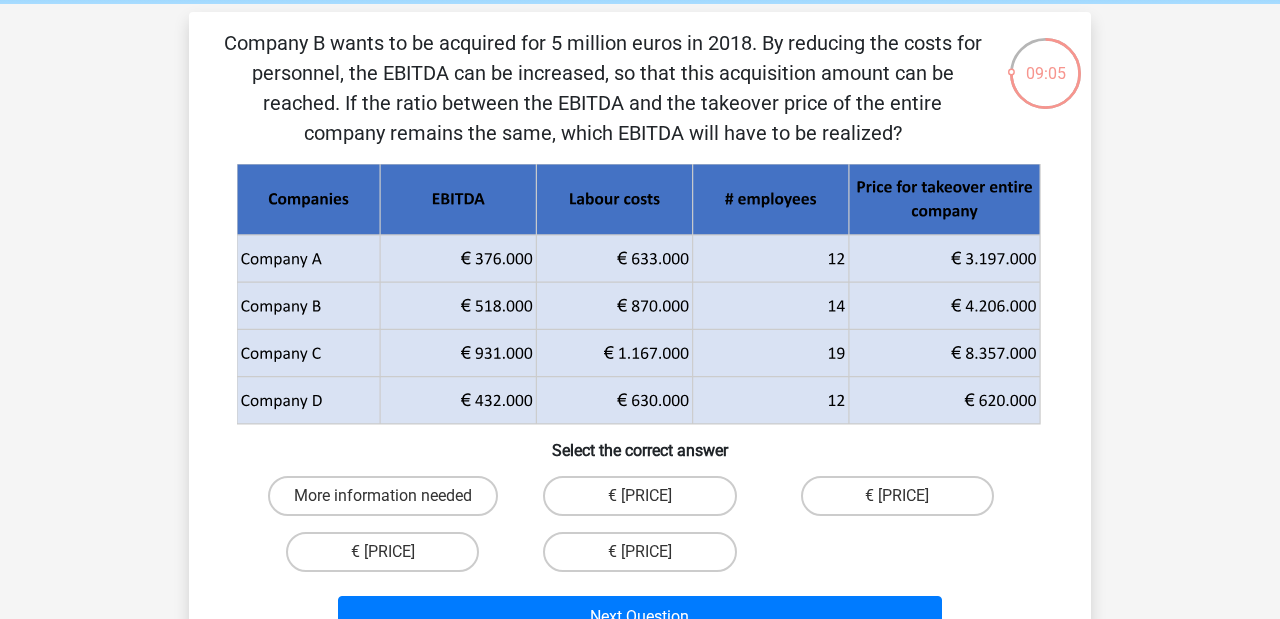 scroll, scrollTop: 75, scrollLeft: 0, axis: vertical 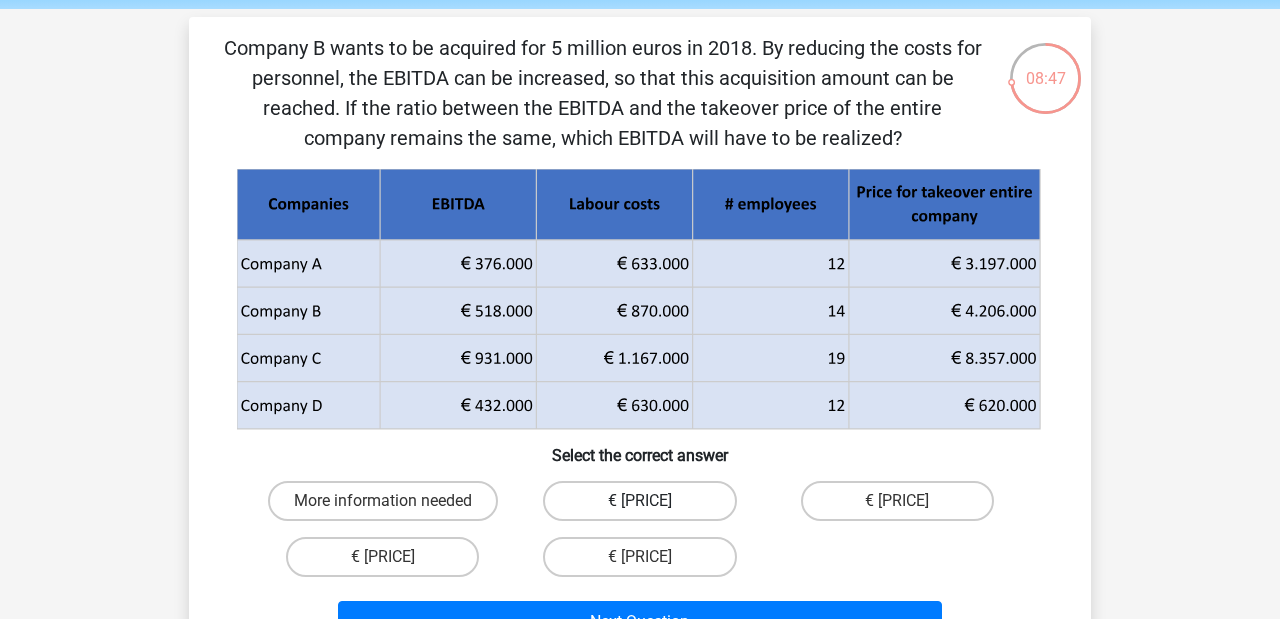 click on "€ 649 040" at bounding box center (639, 501) 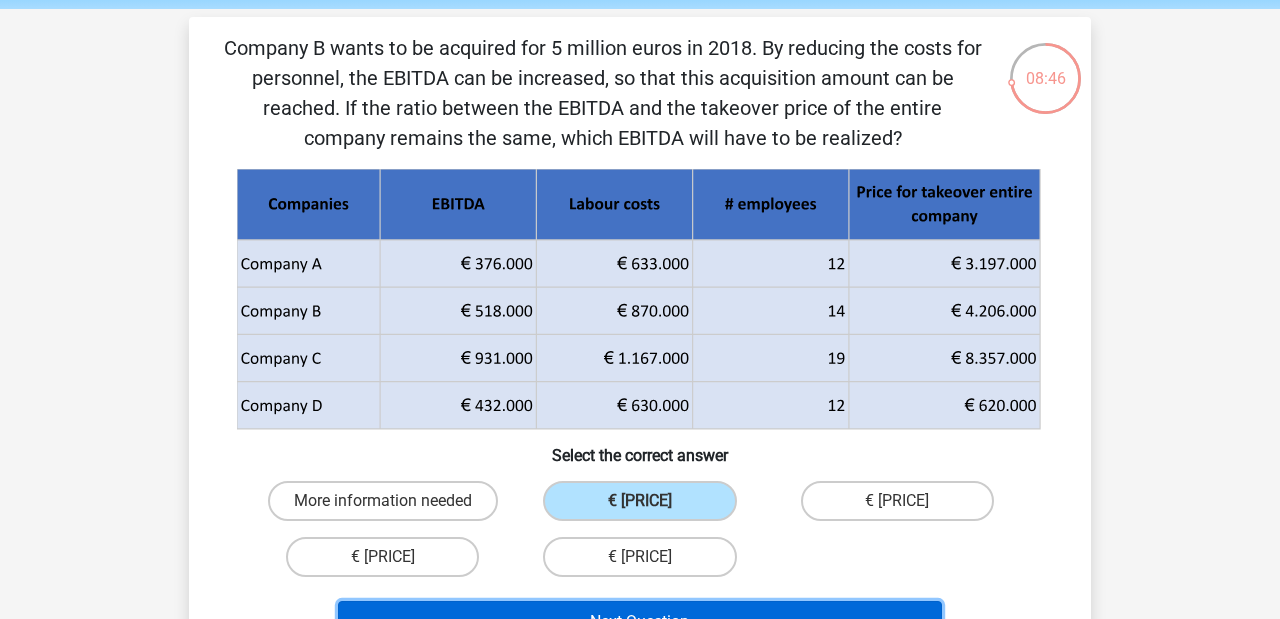 click on "Next Question" at bounding box center [640, 622] 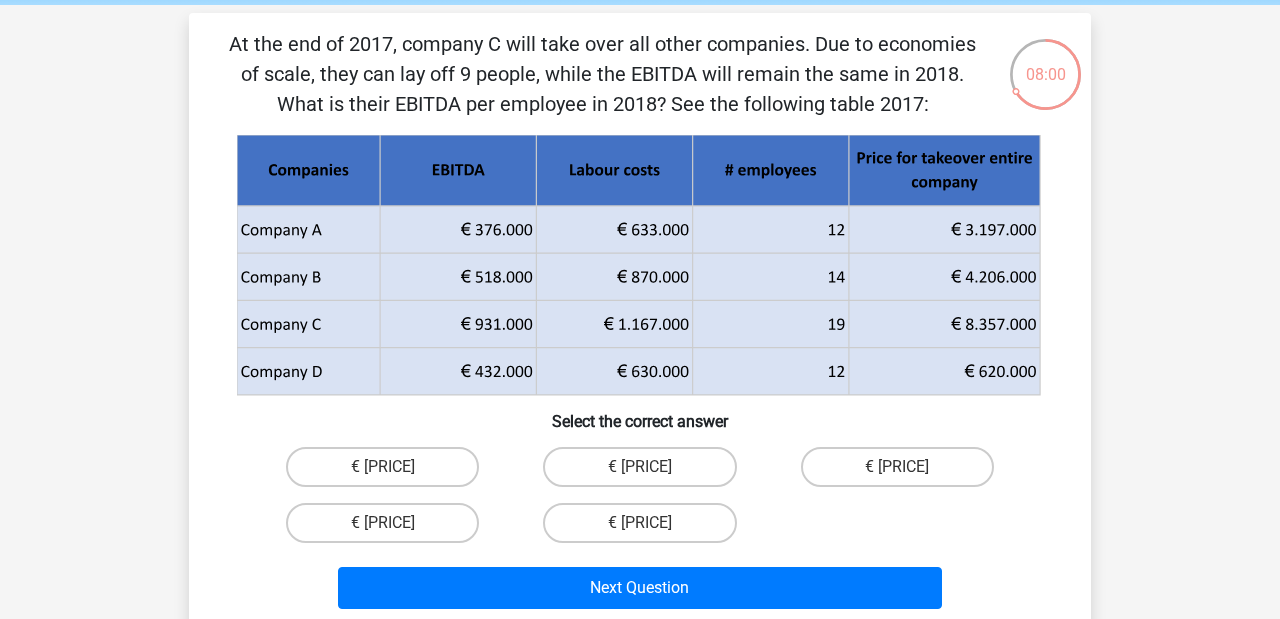scroll, scrollTop: 74, scrollLeft: 0, axis: vertical 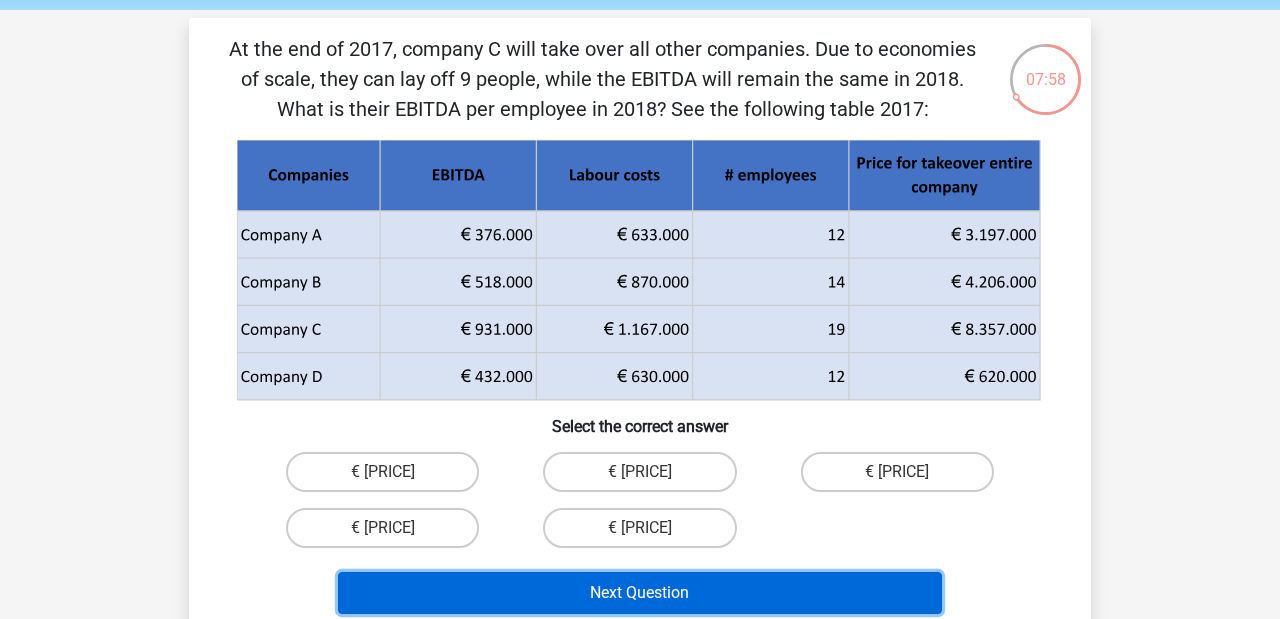 click on "Next Question" at bounding box center (640, 593) 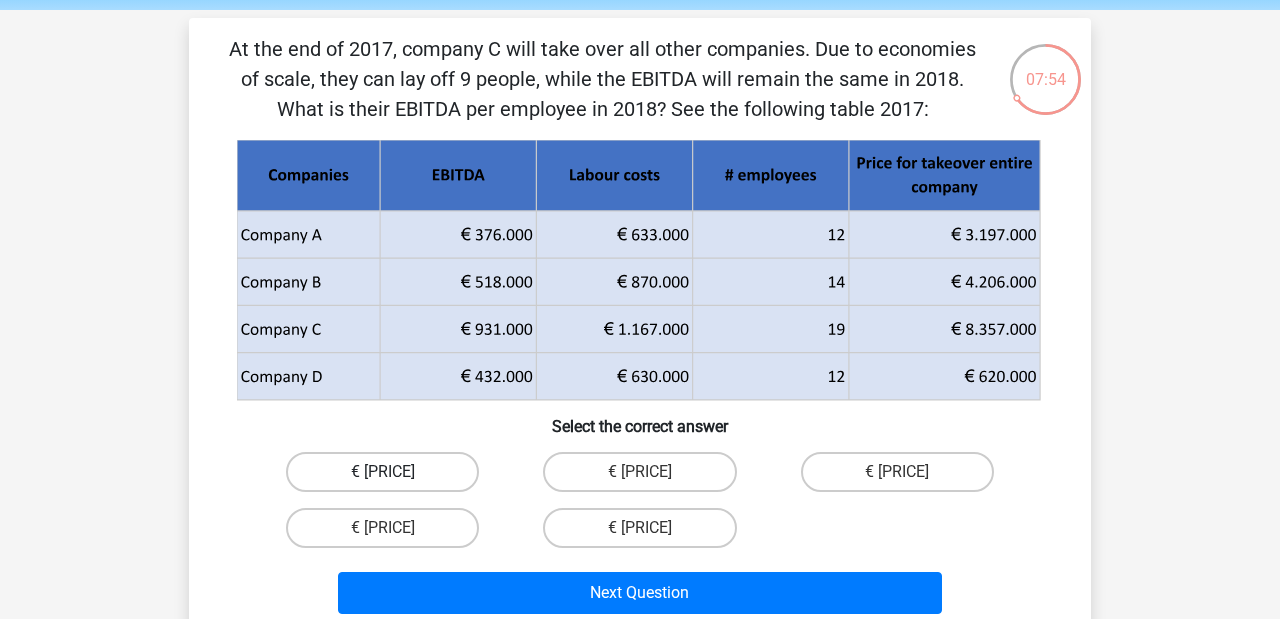click on "€ [NUMBER]" at bounding box center [382, 472] 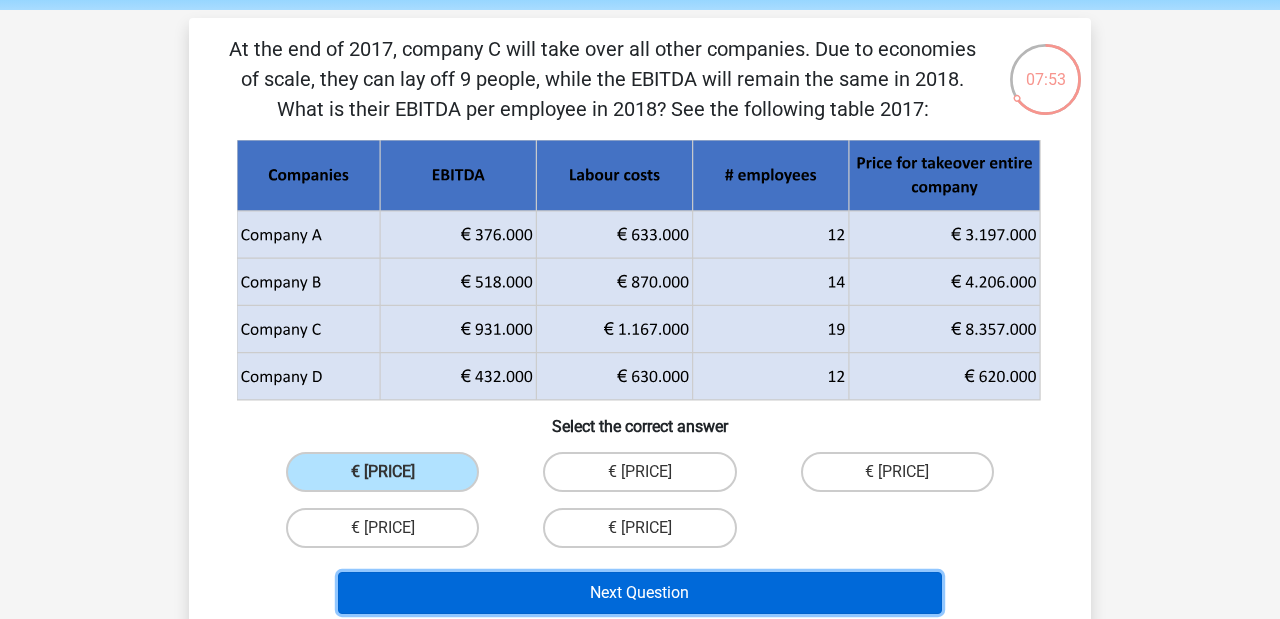 click on "Next Question" at bounding box center [640, 593] 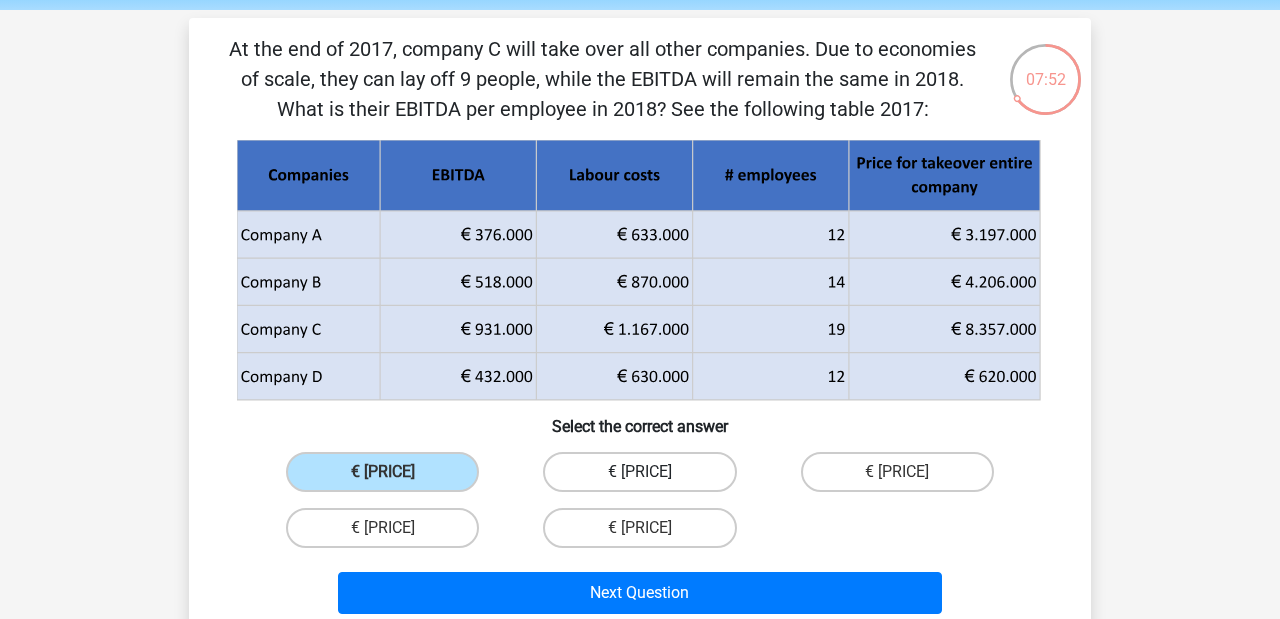 click on "€ 72 958" at bounding box center [639, 472] 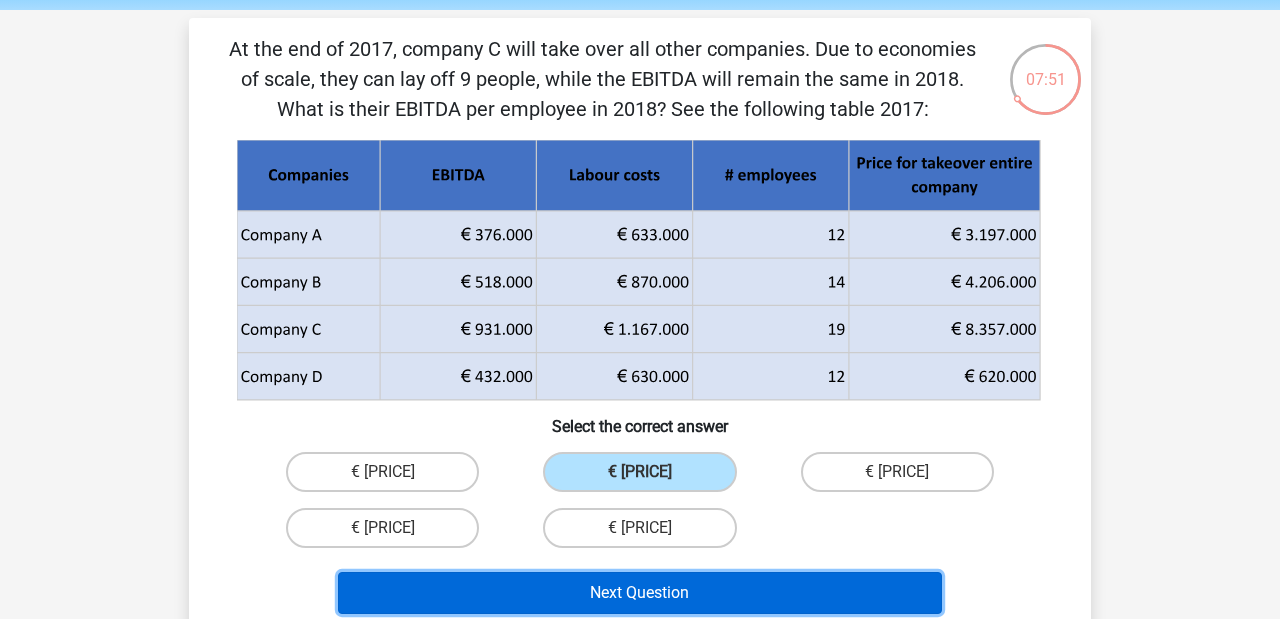 click on "Next Question" at bounding box center (640, 593) 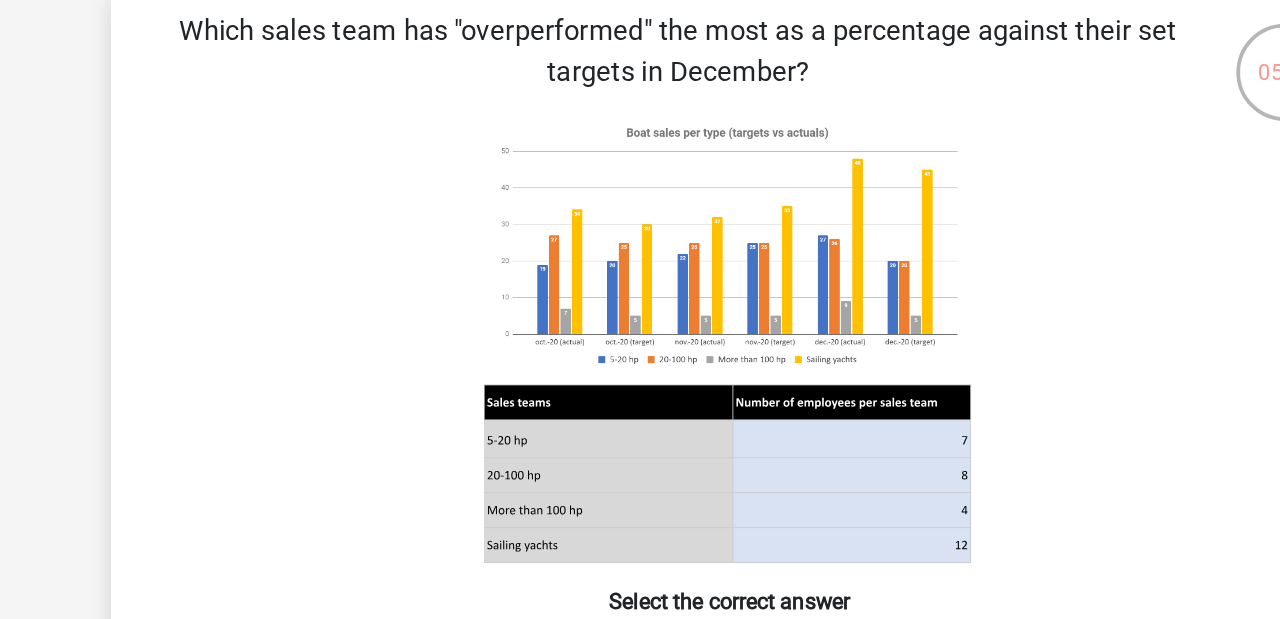 scroll, scrollTop: 97, scrollLeft: 0, axis: vertical 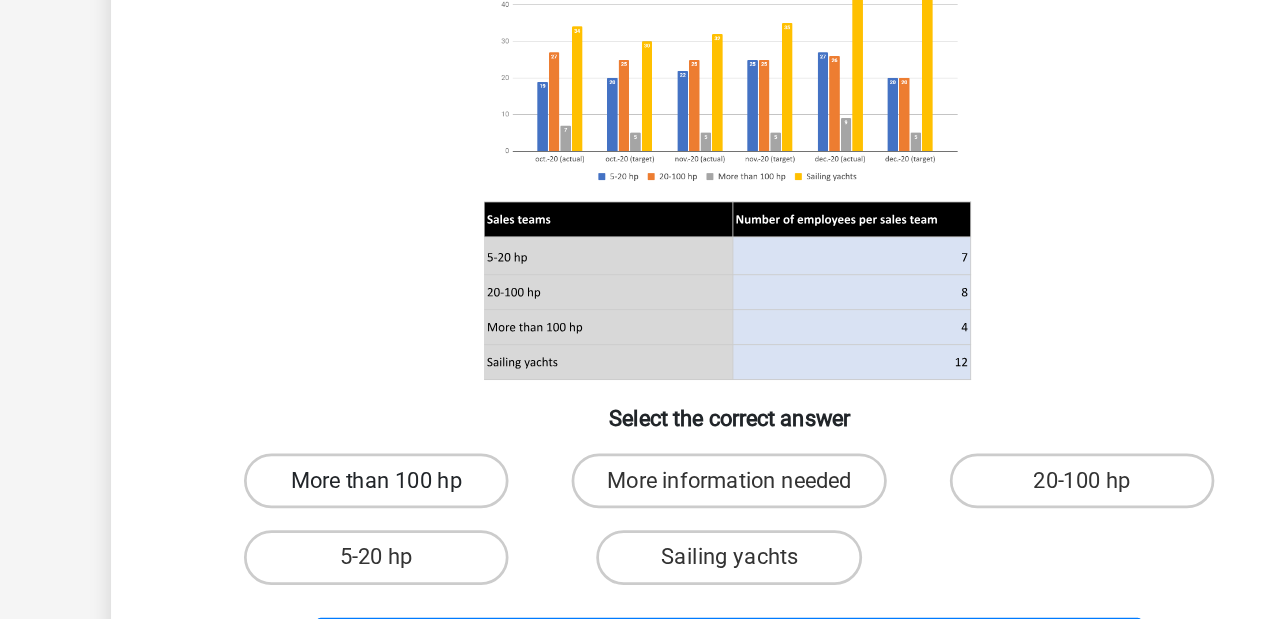 click on "More than 100 hp" at bounding box center [382, 488] 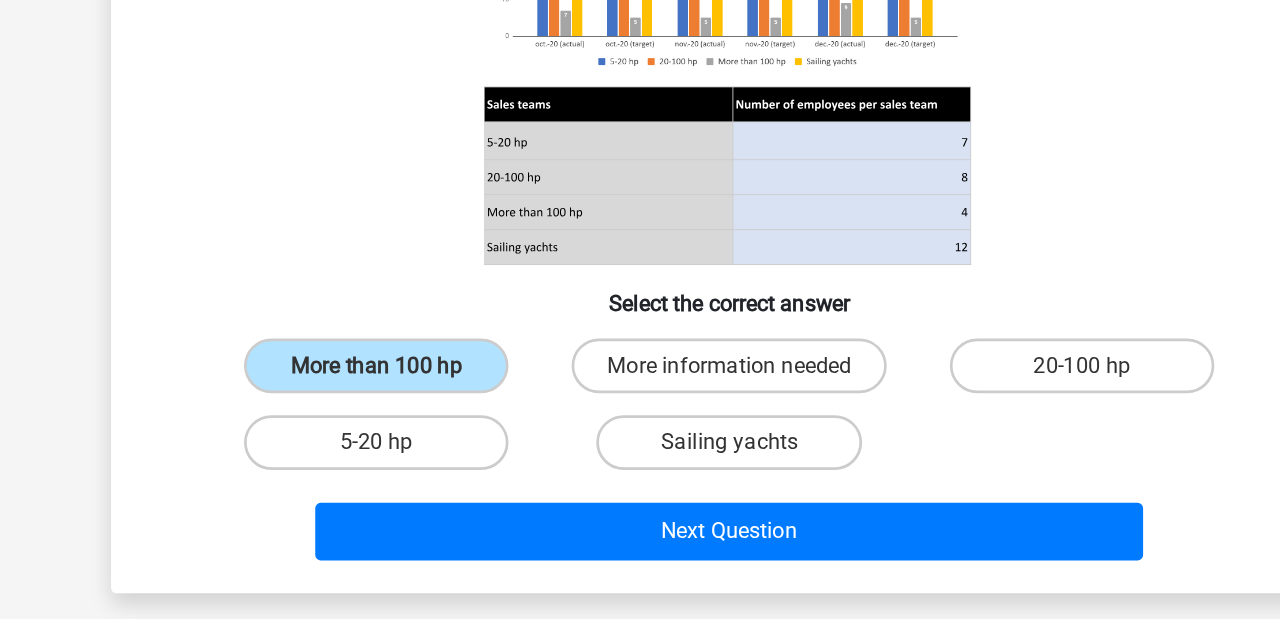 scroll, scrollTop: 176, scrollLeft: 0, axis: vertical 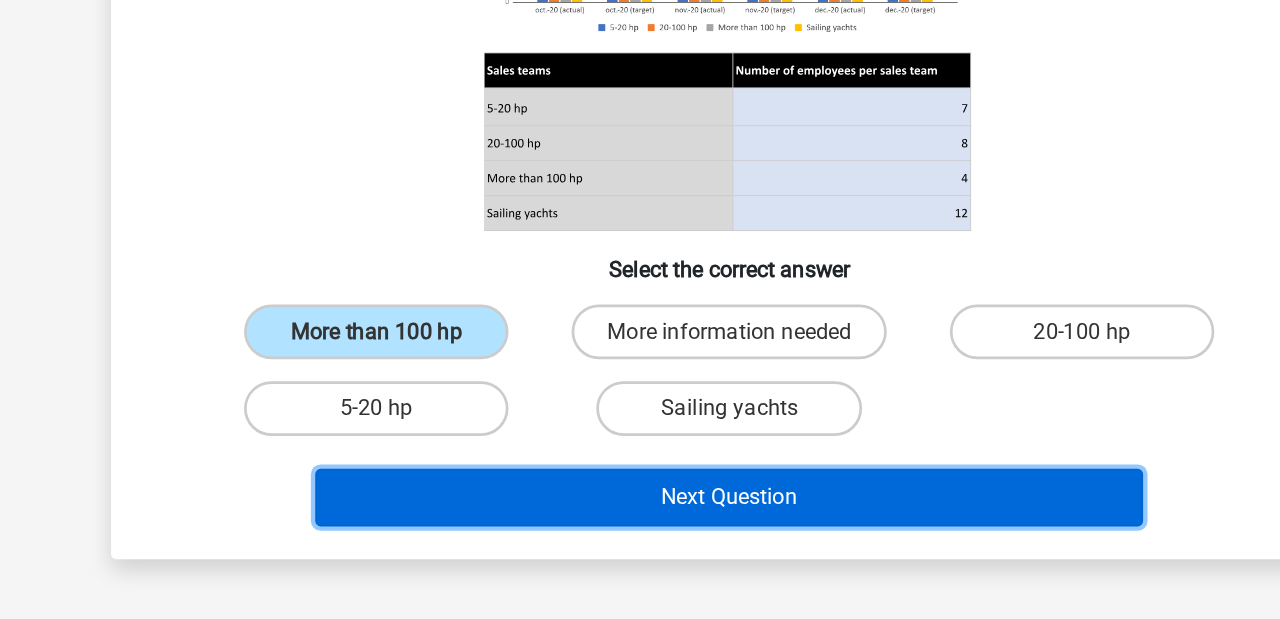 click on "Next Question" at bounding box center [640, 530] 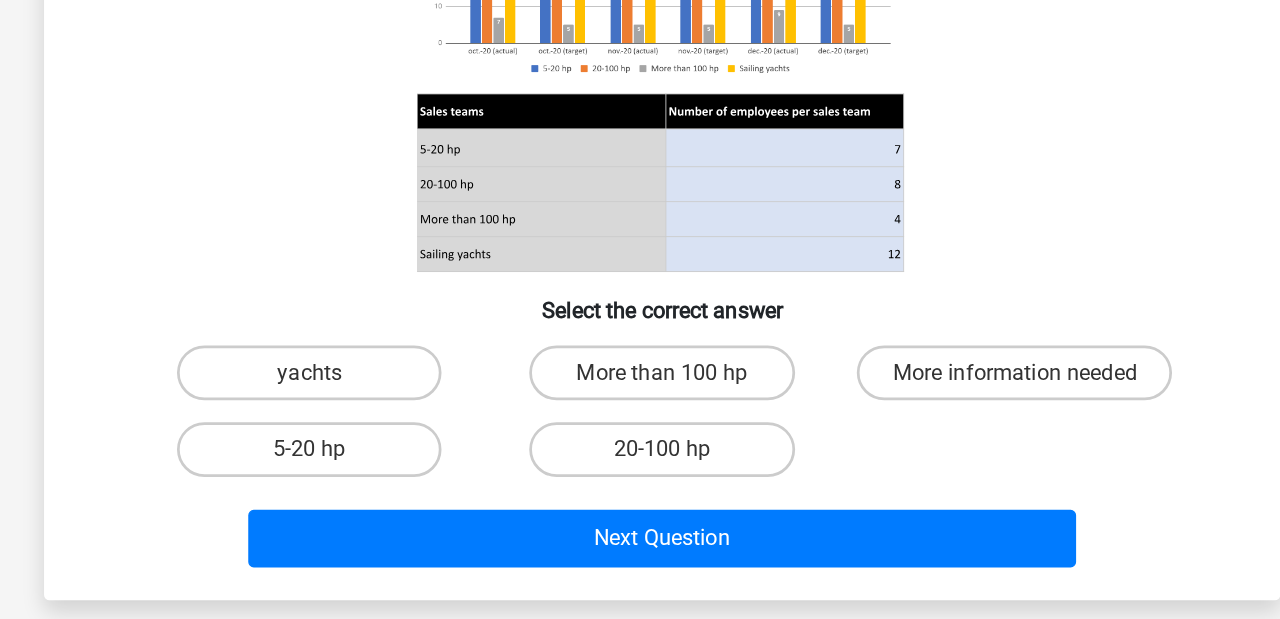 scroll, scrollTop: 149, scrollLeft: 0, axis: vertical 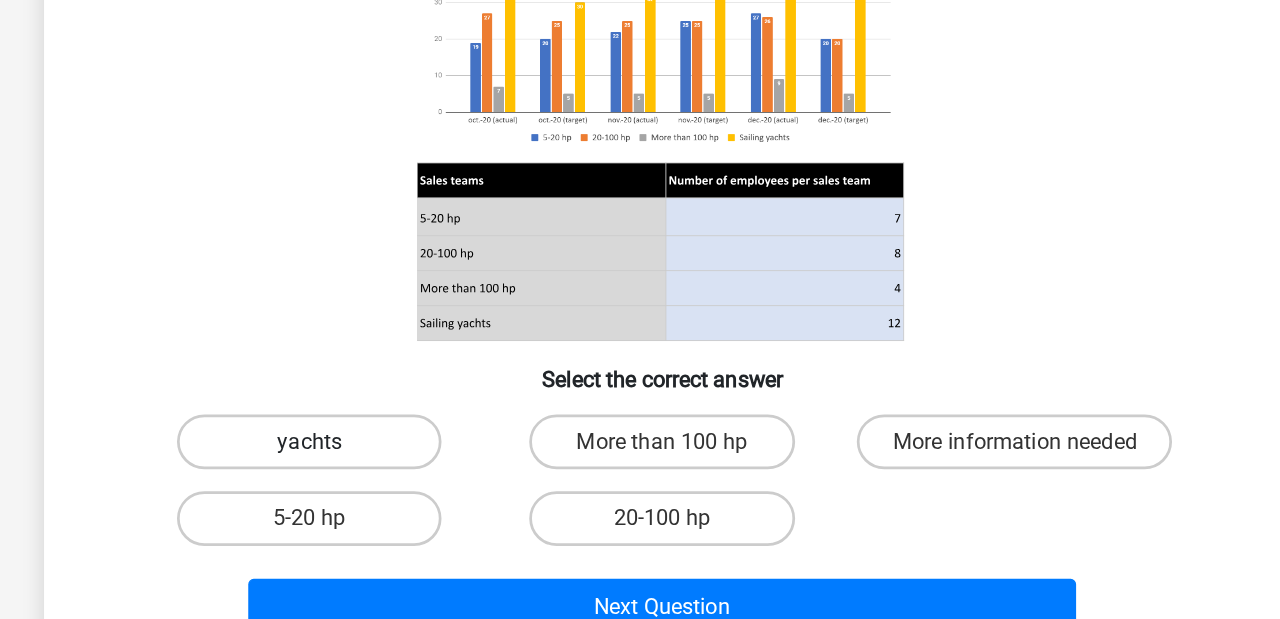 click on "yachts" at bounding box center (382, 436) 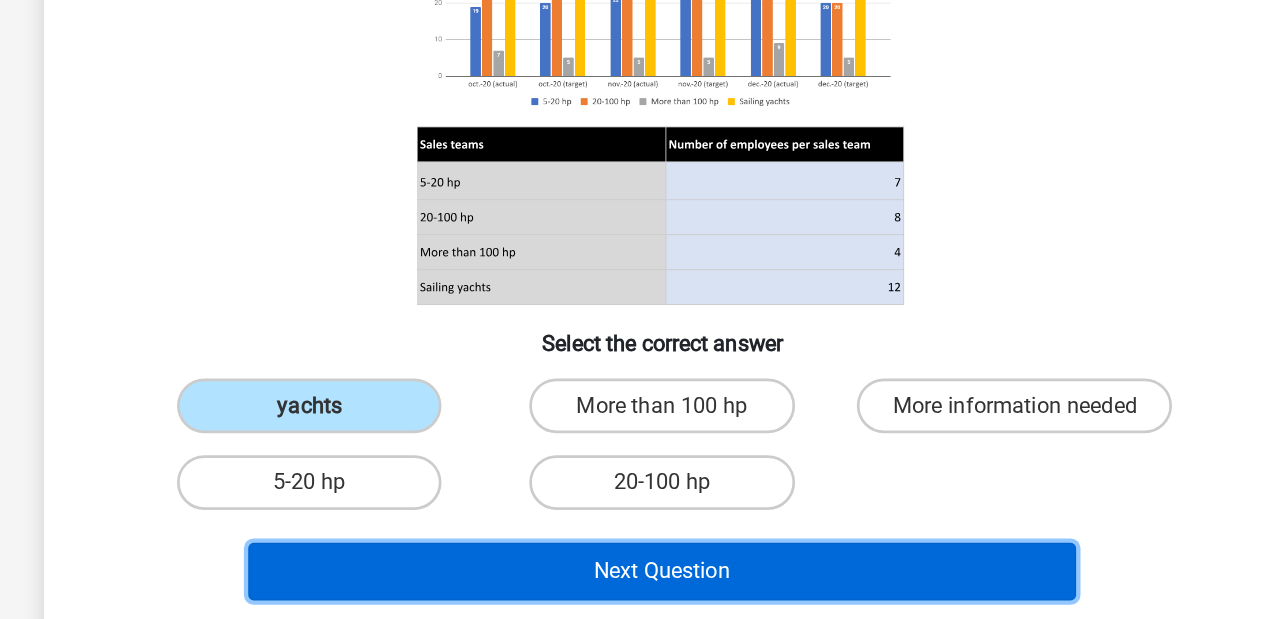 click on "Next Question" at bounding box center [640, 557] 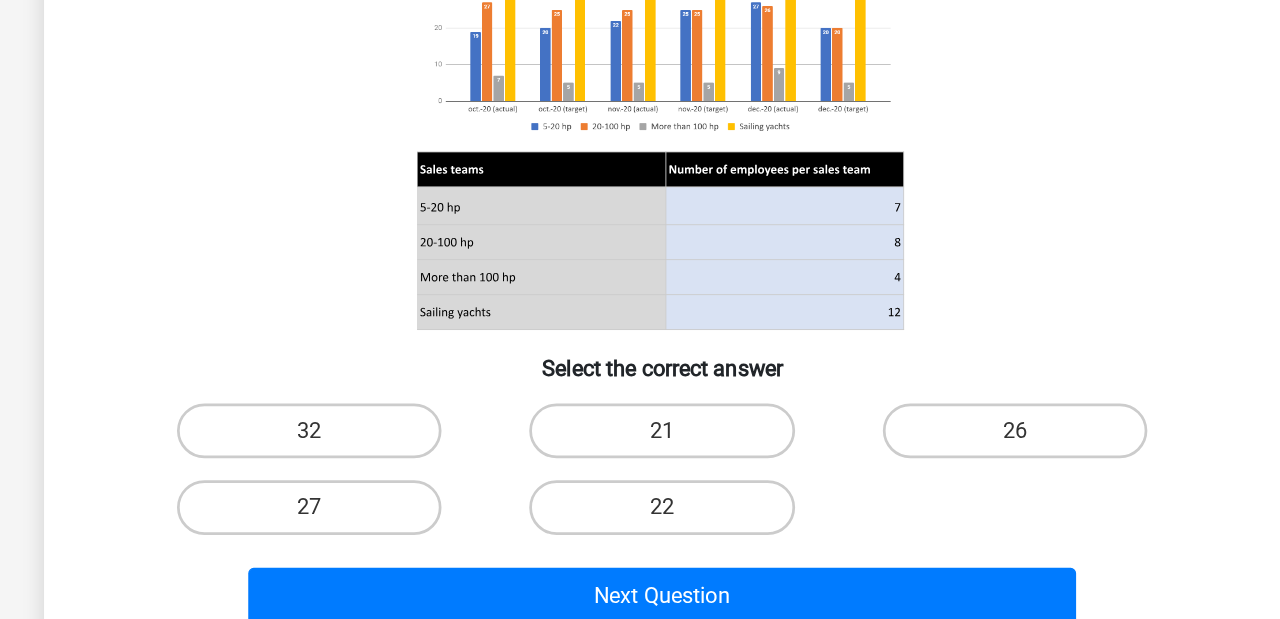 scroll, scrollTop: 106, scrollLeft: 0, axis: vertical 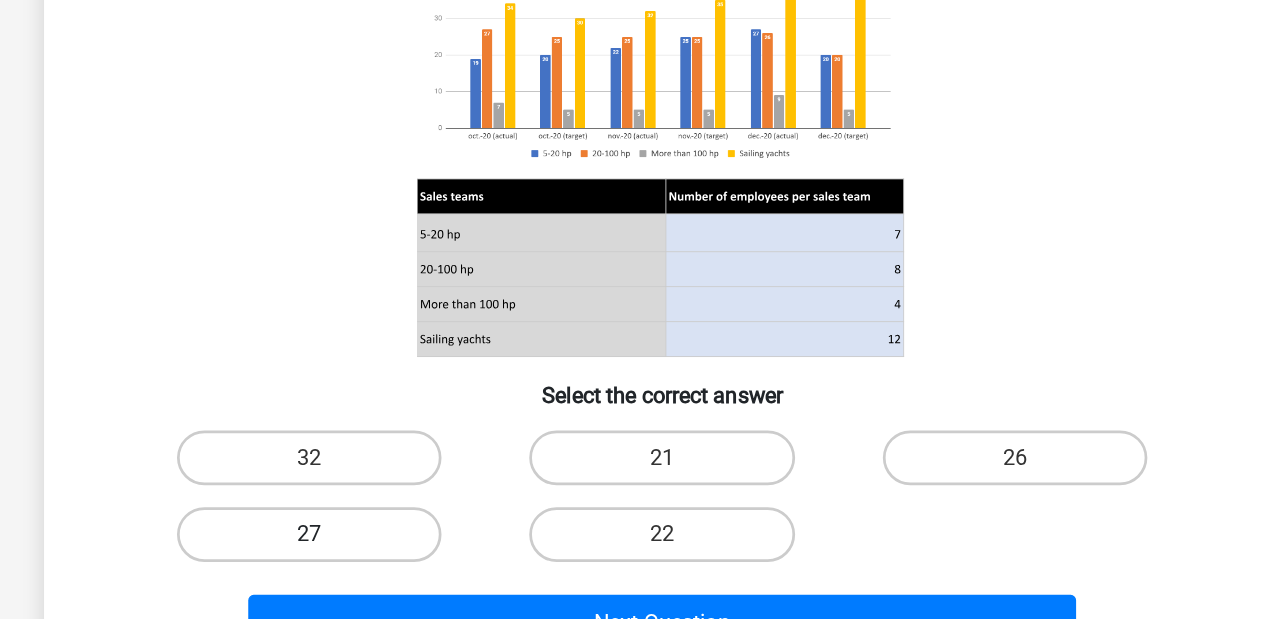 click on "27" at bounding box center [382, 535] 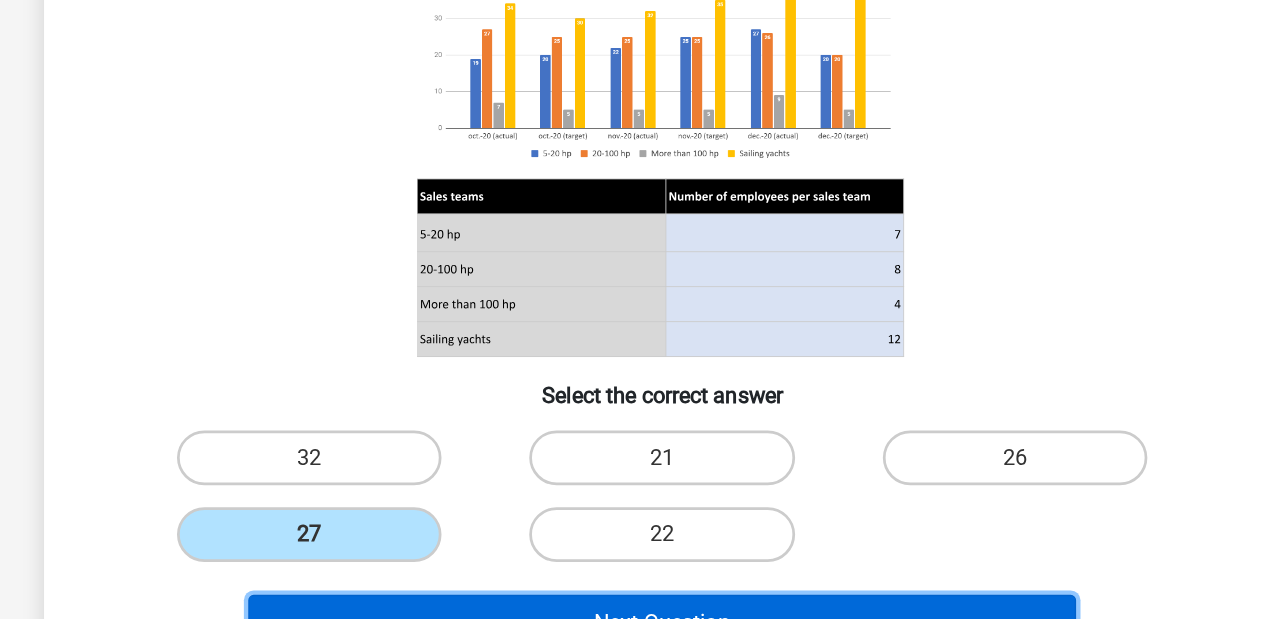 click on "Next Question" at bounding box center [640, 600] 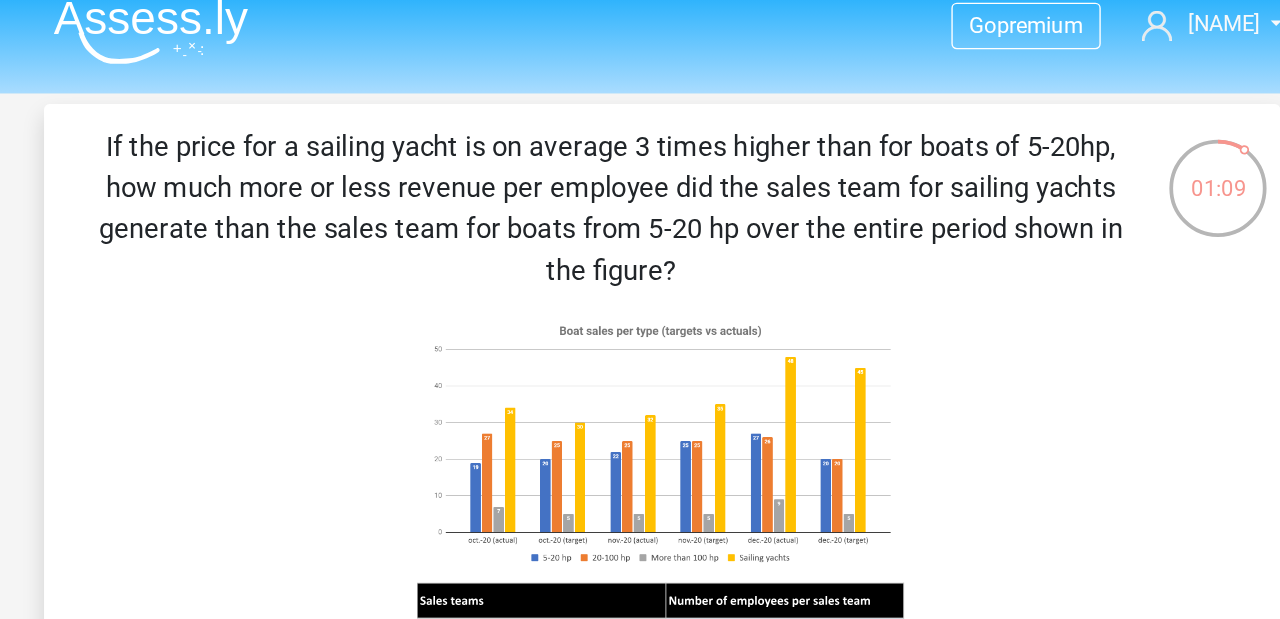 scroll, scrollTop: 15, scrollLeft: 0, axis: vertical 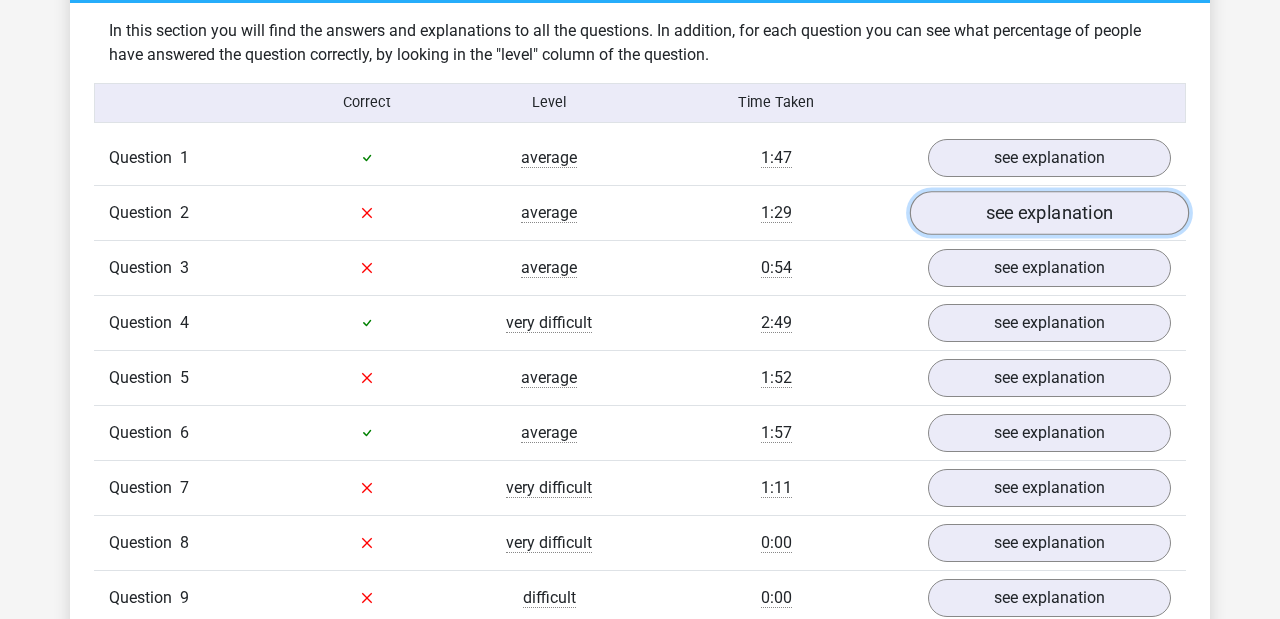 click on "see explanation" at bounding box center [1049, 213] 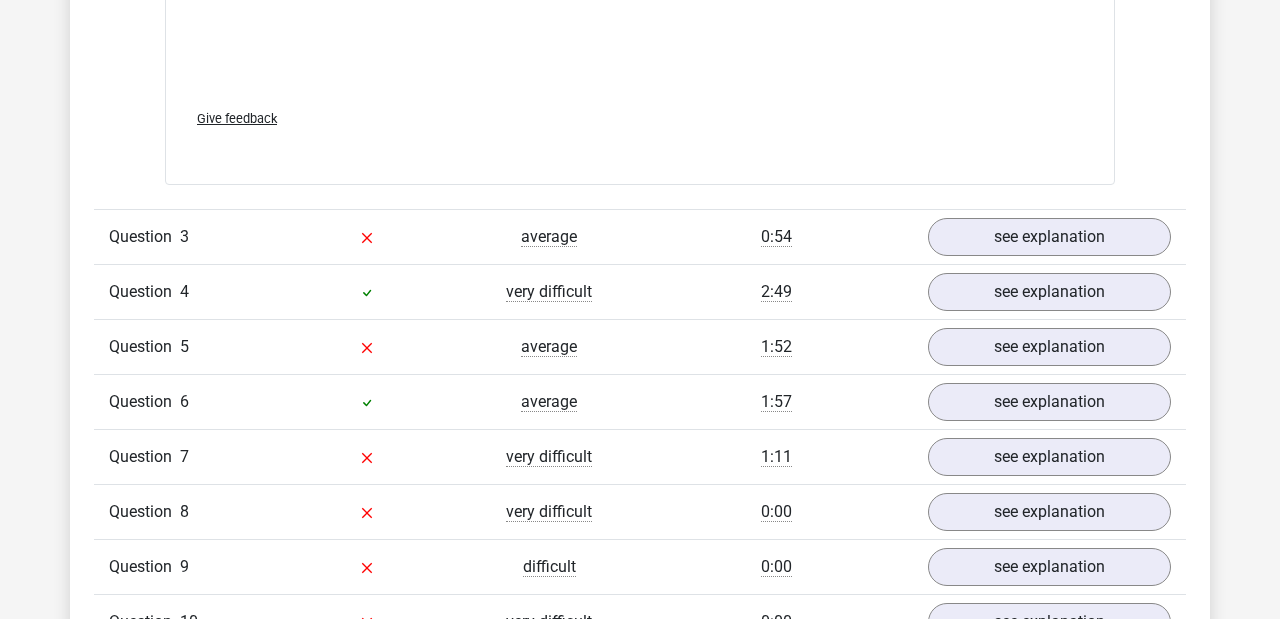 scroll, scrollTop: 2910, scrollLeft: 0, axis: vertical 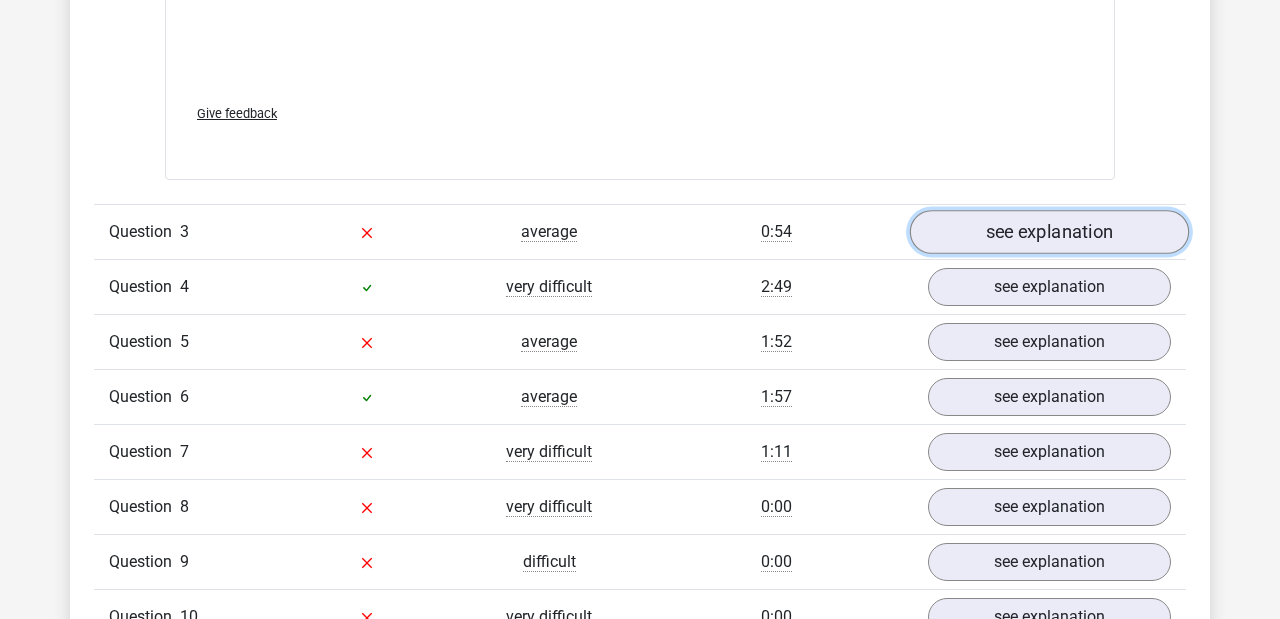 click on "see explanation" at bounding box center (1049, 232) 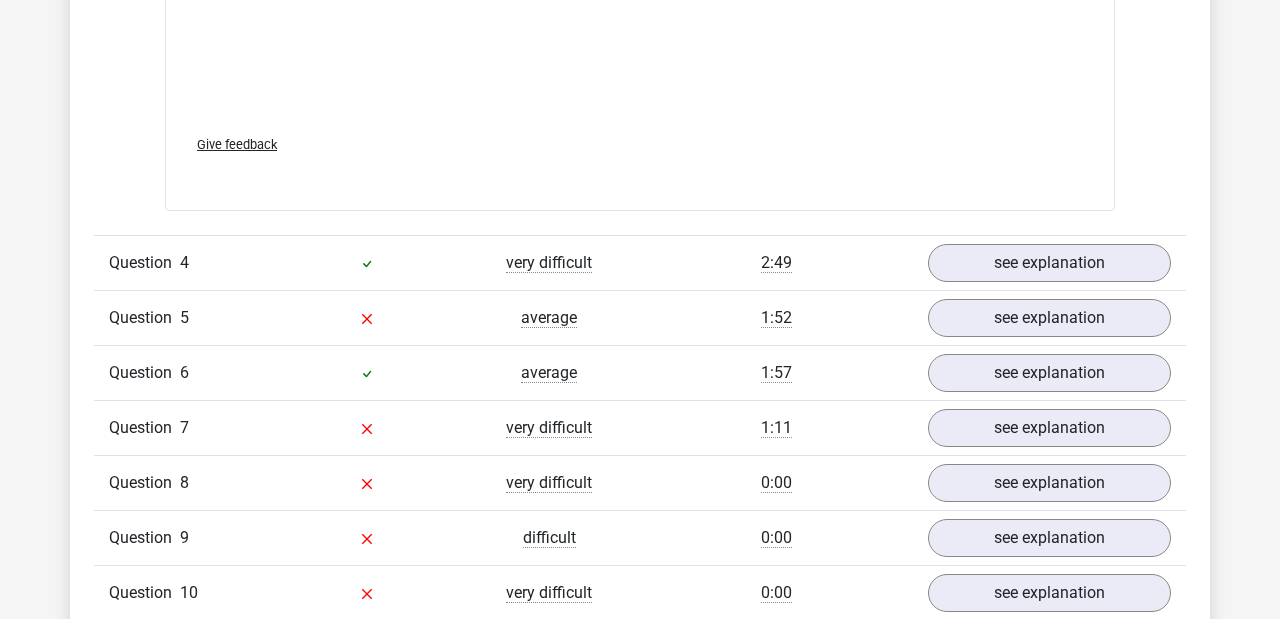 scroll, scrollTop: 4210, scrollLeft: 0, axis: vertical 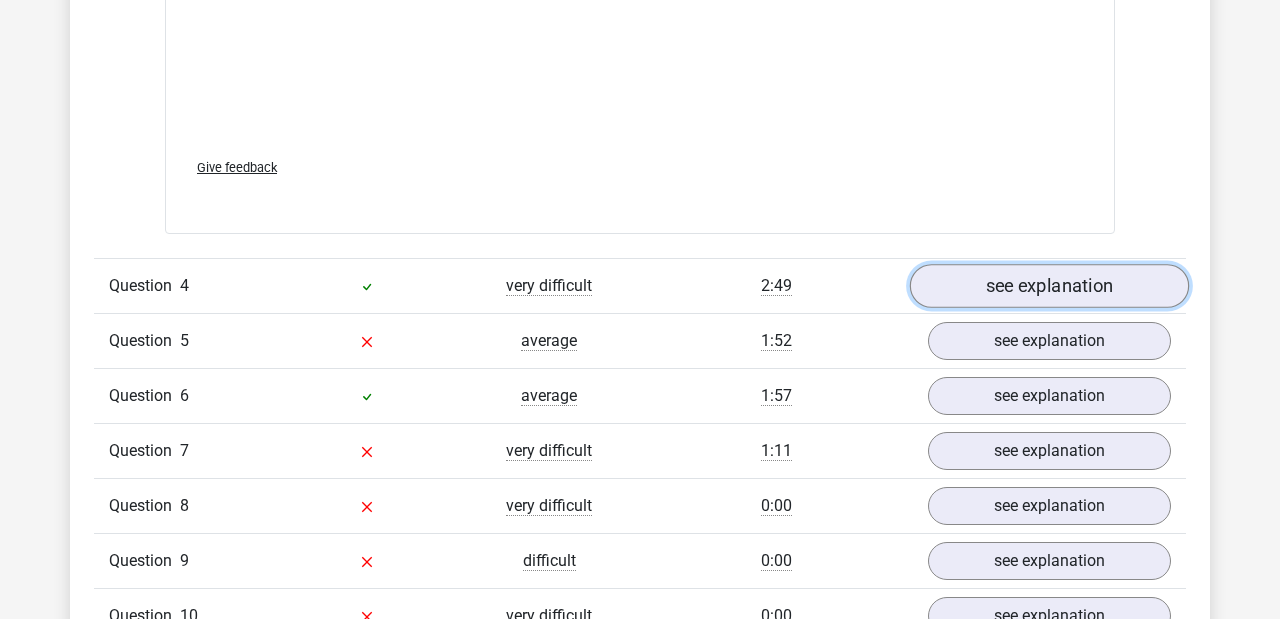click on "see explanation" at bounding box center [1049, 286] 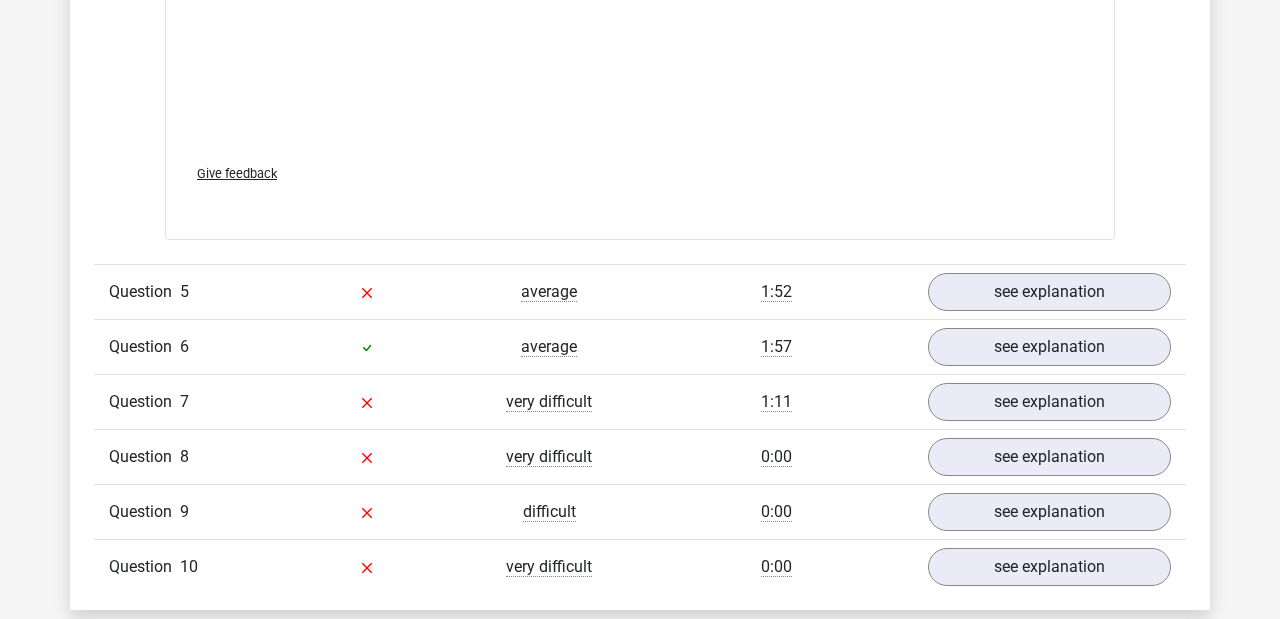 scroll, scrollTop: 5583, scrollLeft: 0, axis: vertical 